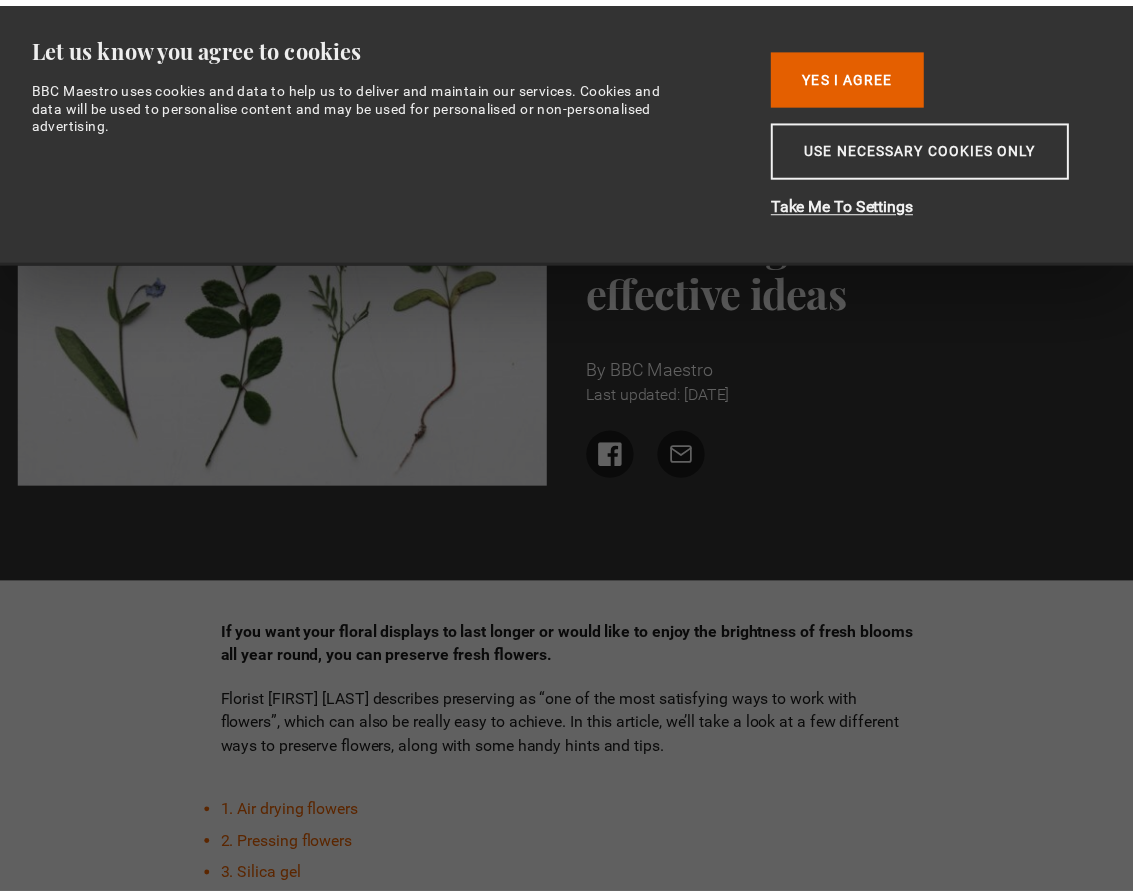 scroll, scrollTop: 0, scrollLeft: 0, axis: both 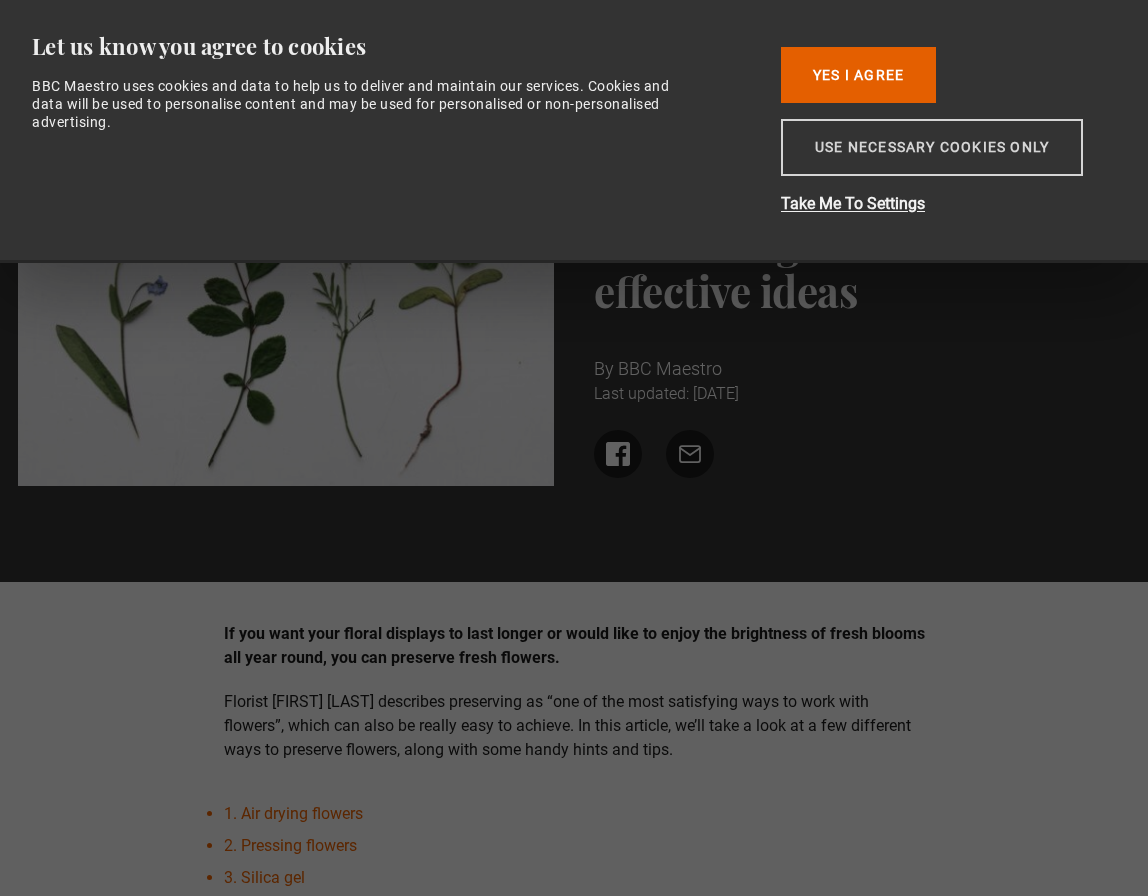 click on "Use necessary cookies only" at bounding box center (932, 147) 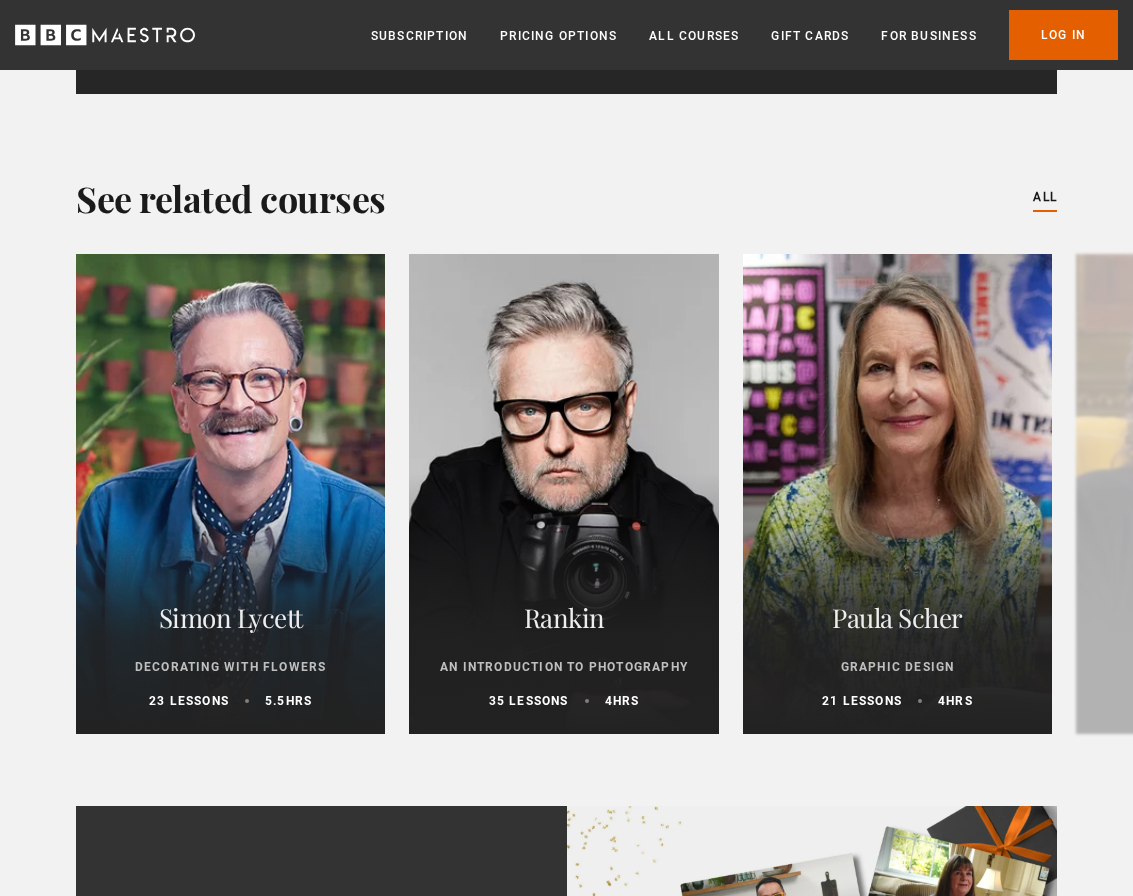 scroll, scrollTop: 4054, scrollLeft: 0, axis: vertical 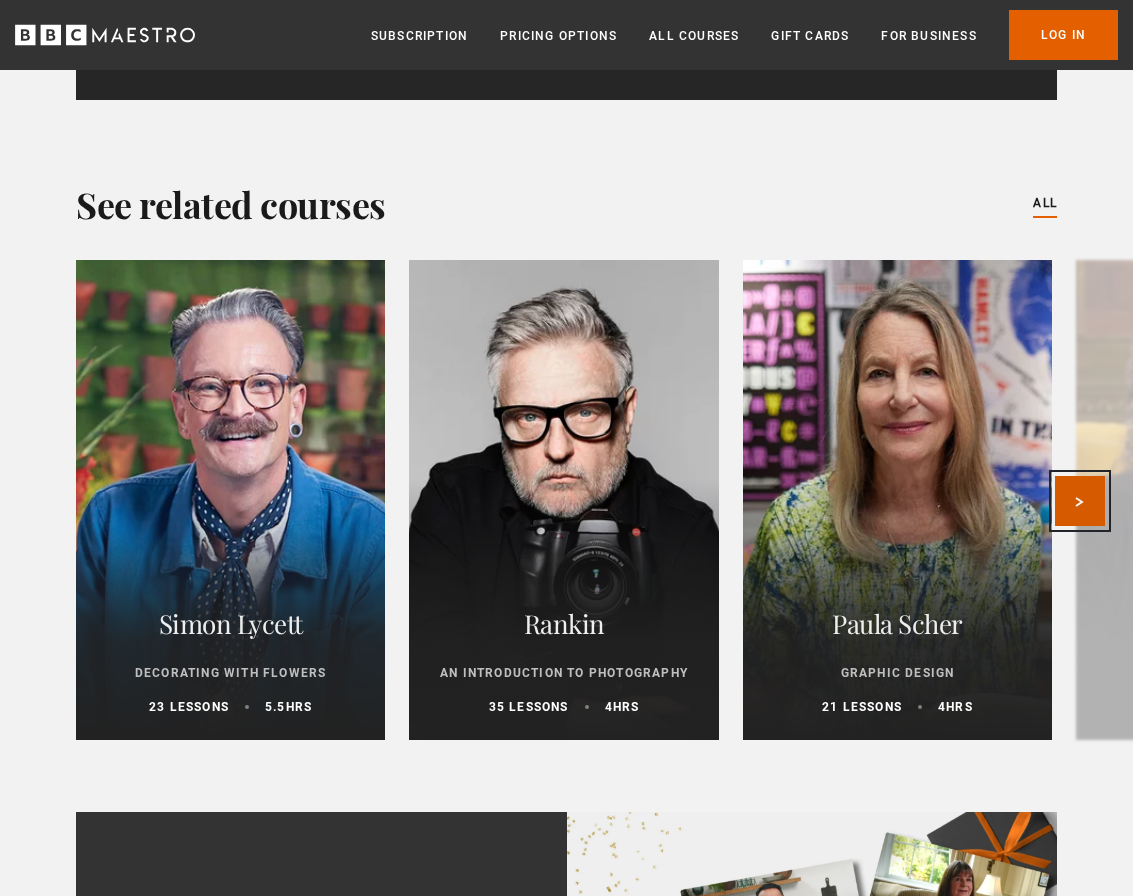 click on "Next" at bounding box center [1080, 501] 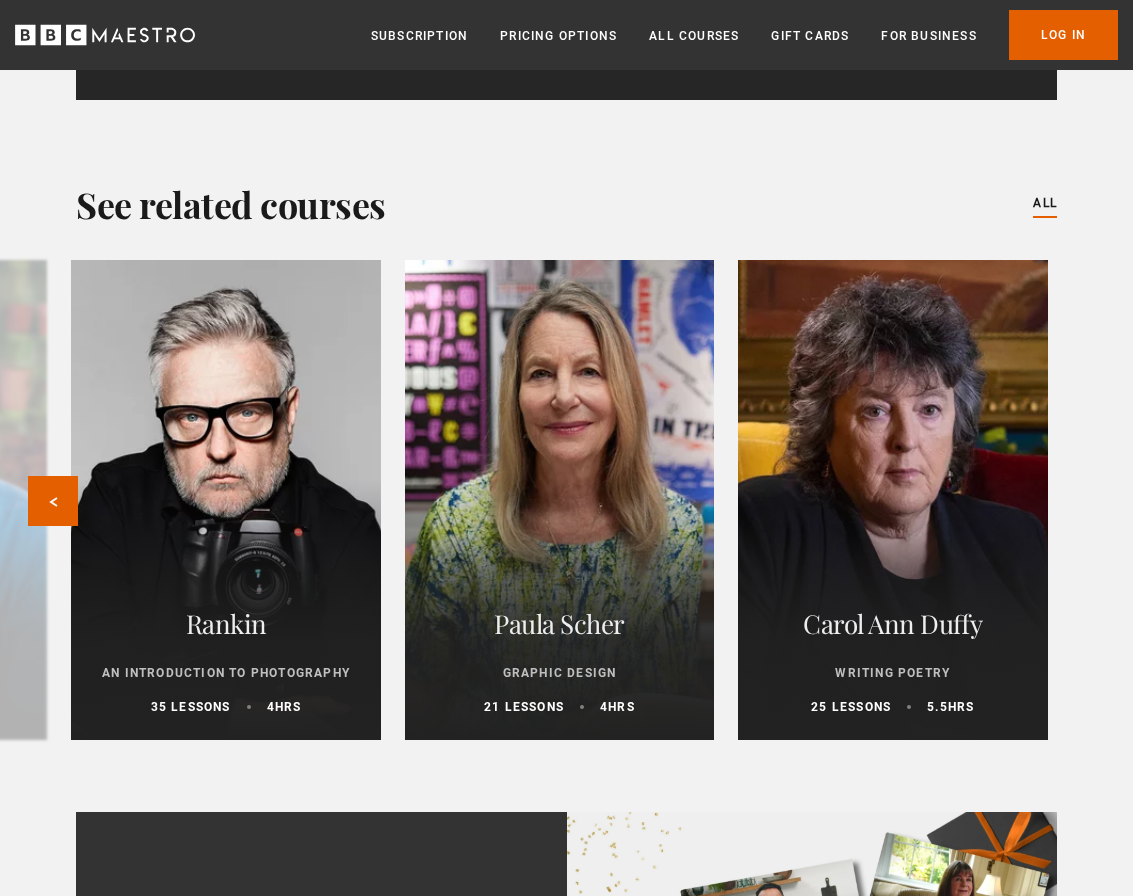 click on "Simon Lycett
Decorating With Flowers
23 lessons
5.5  hrs
Rankin
An Introduction to Photography
35 lessons
4  hrs
Paula Scher
Graphic Design
21 lessons
4  hrs
Carol Ann Duffy
Writing Poetry
25 lessons
5.5  hrs
Previous
Next" at bounding box center (566, 512) 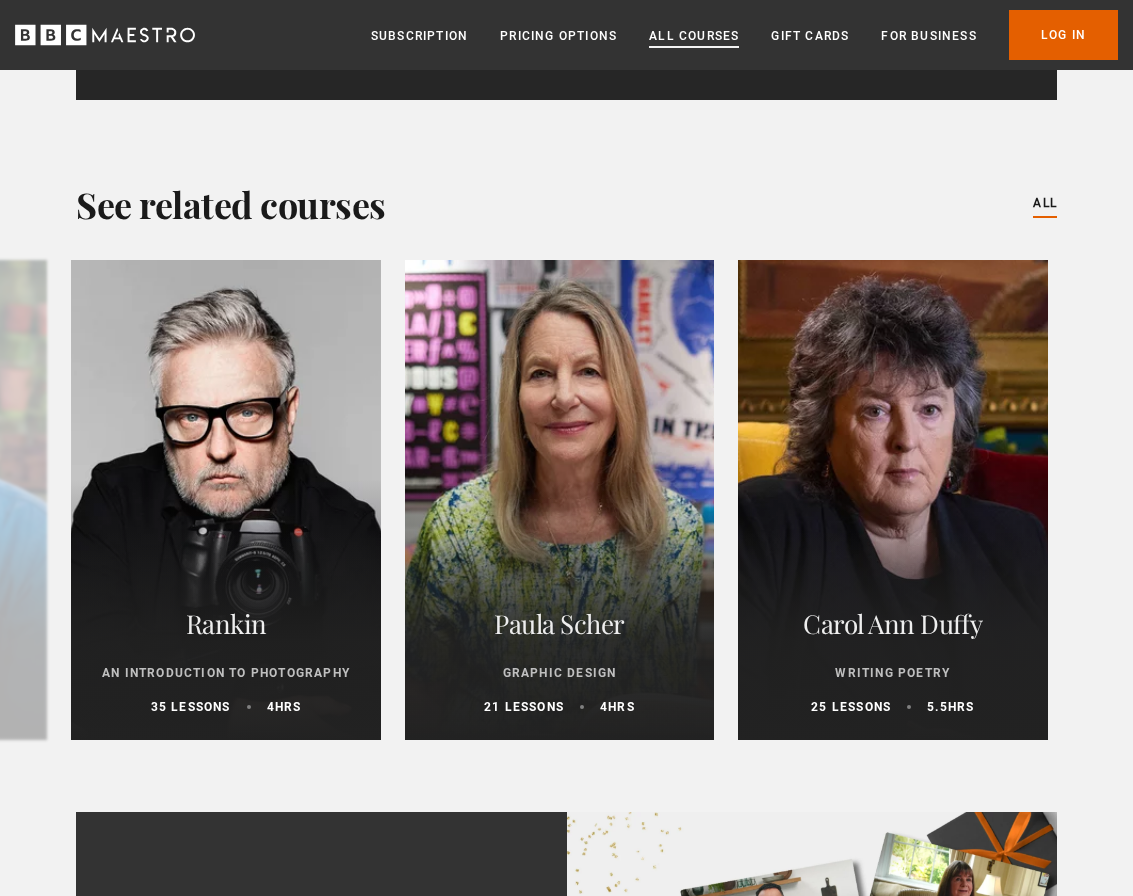 click on "All Courses" at bounding box center [694, 36] 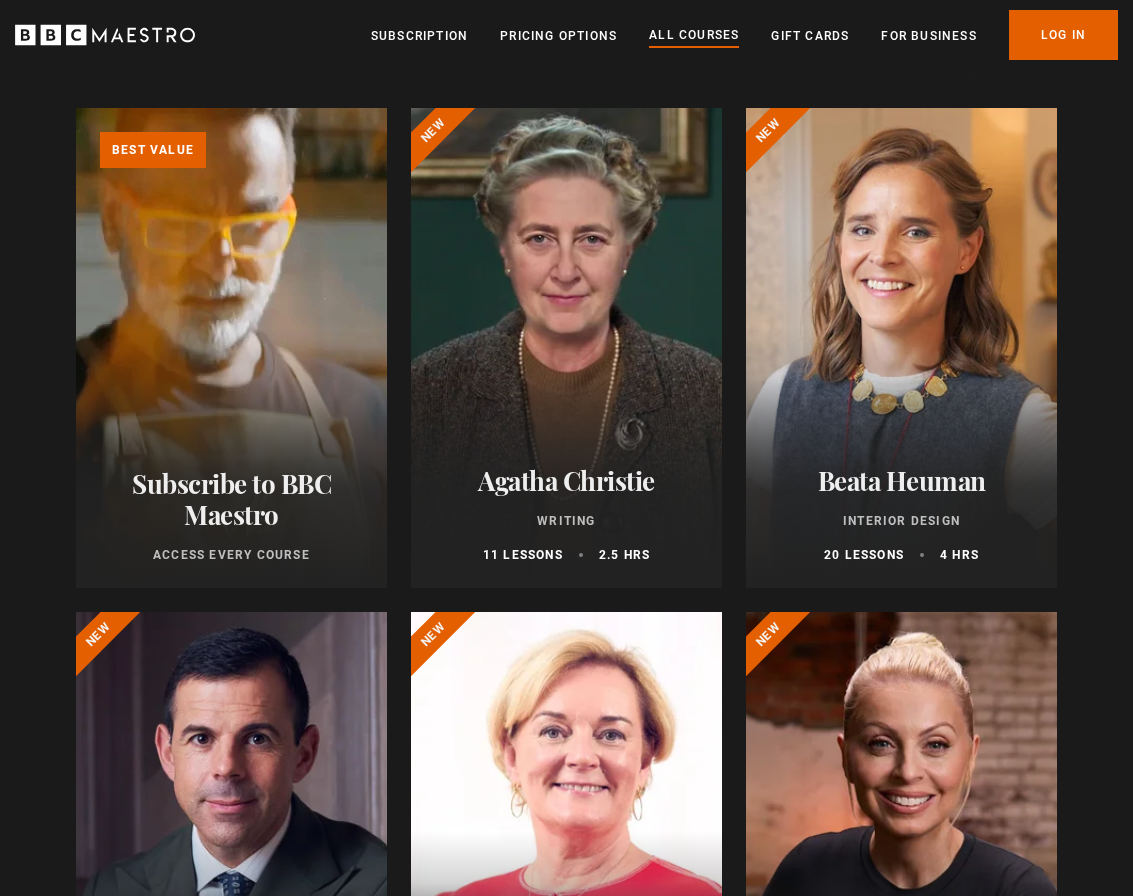 scroll, scrollTop: 210, scrollLeft: 0, axis: vertical 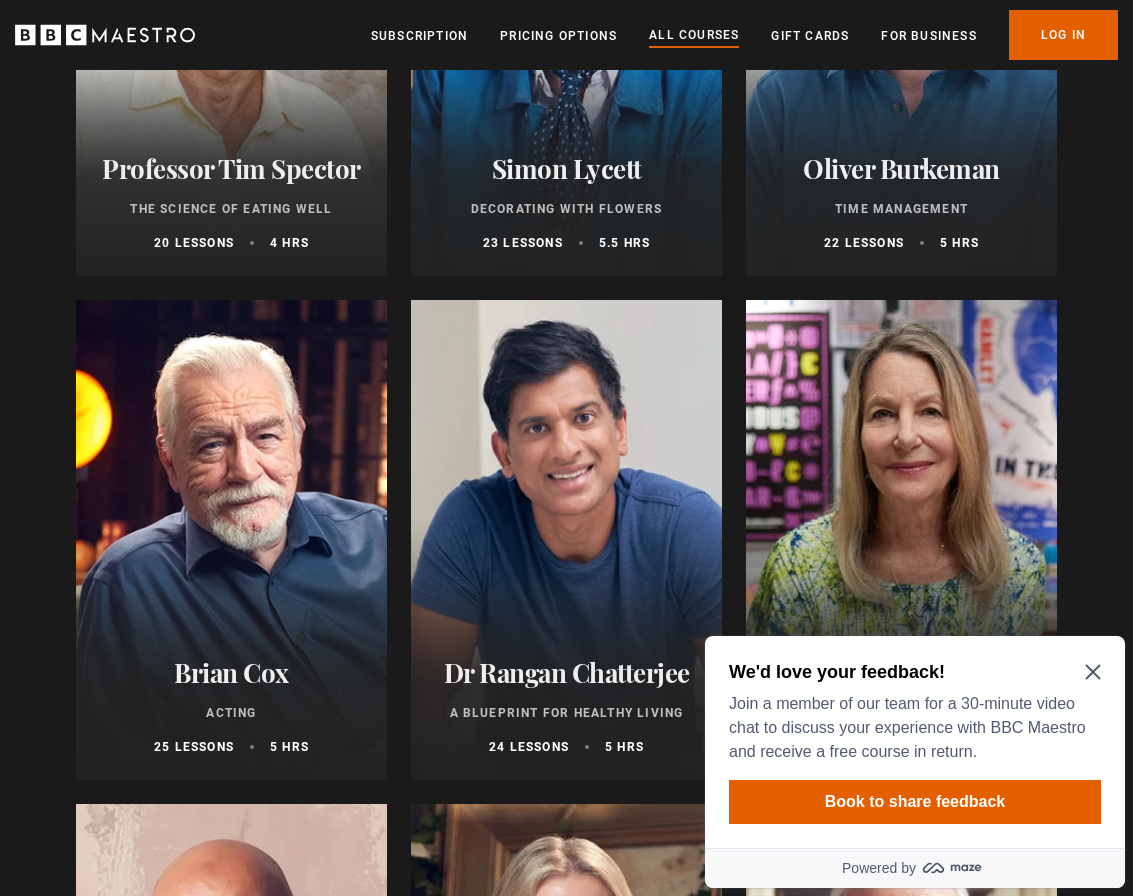click on "Time Management" at bounding box center (901, 209) 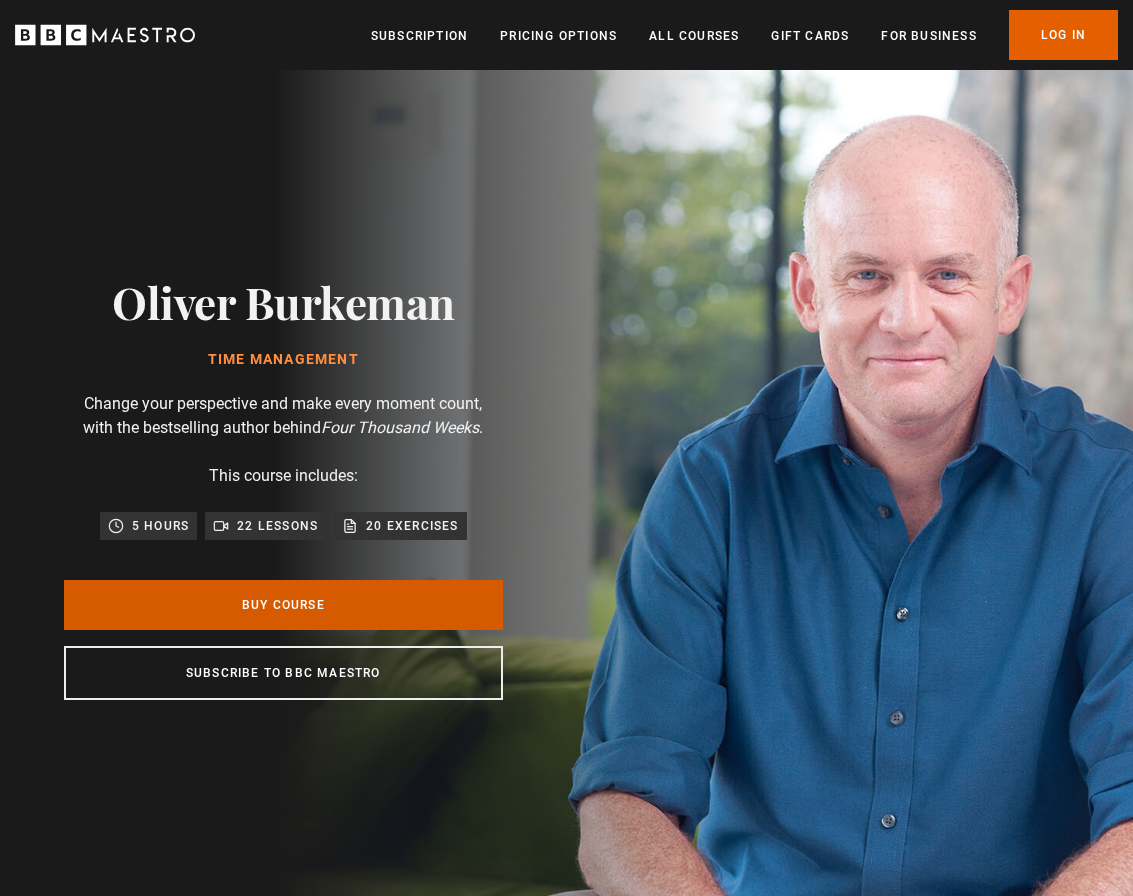 scroll, scrollTop: 0, scrollLeft: 0, axis: both 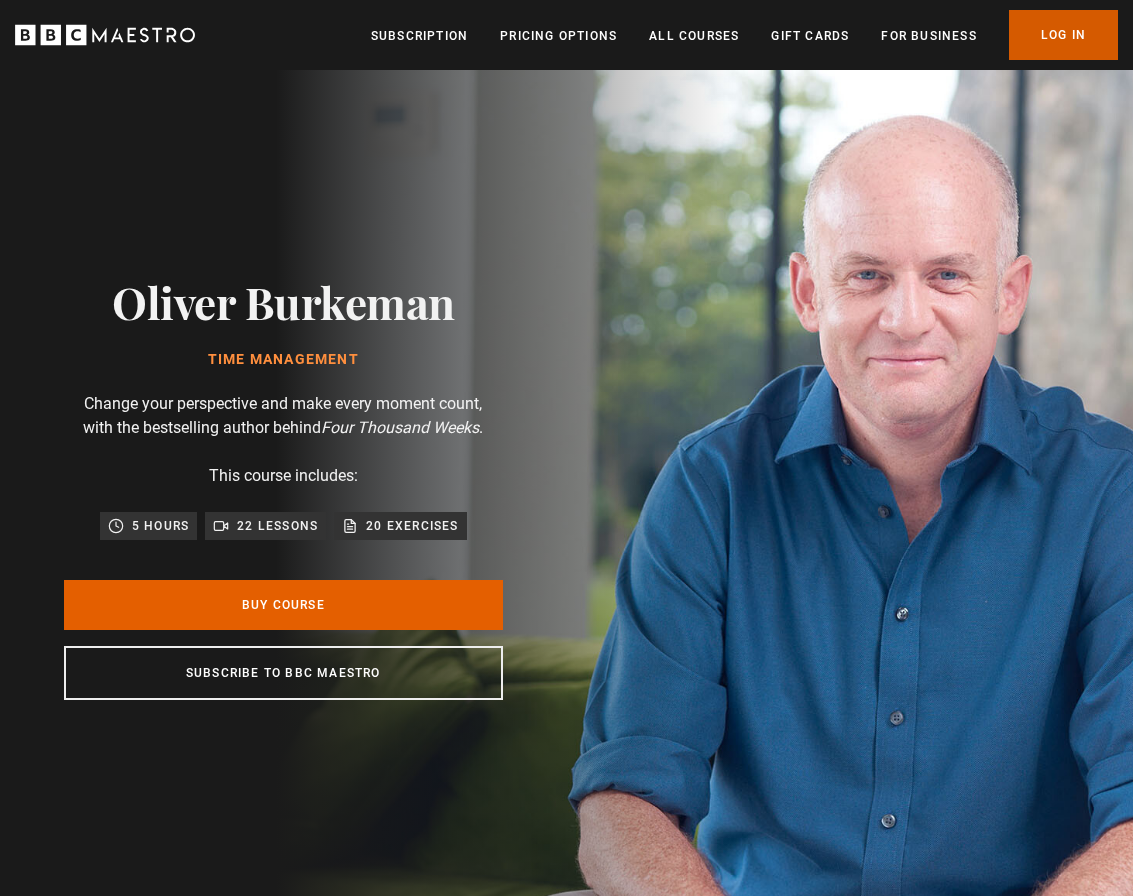 click on "Log In" at bounding box center [1063, 35] 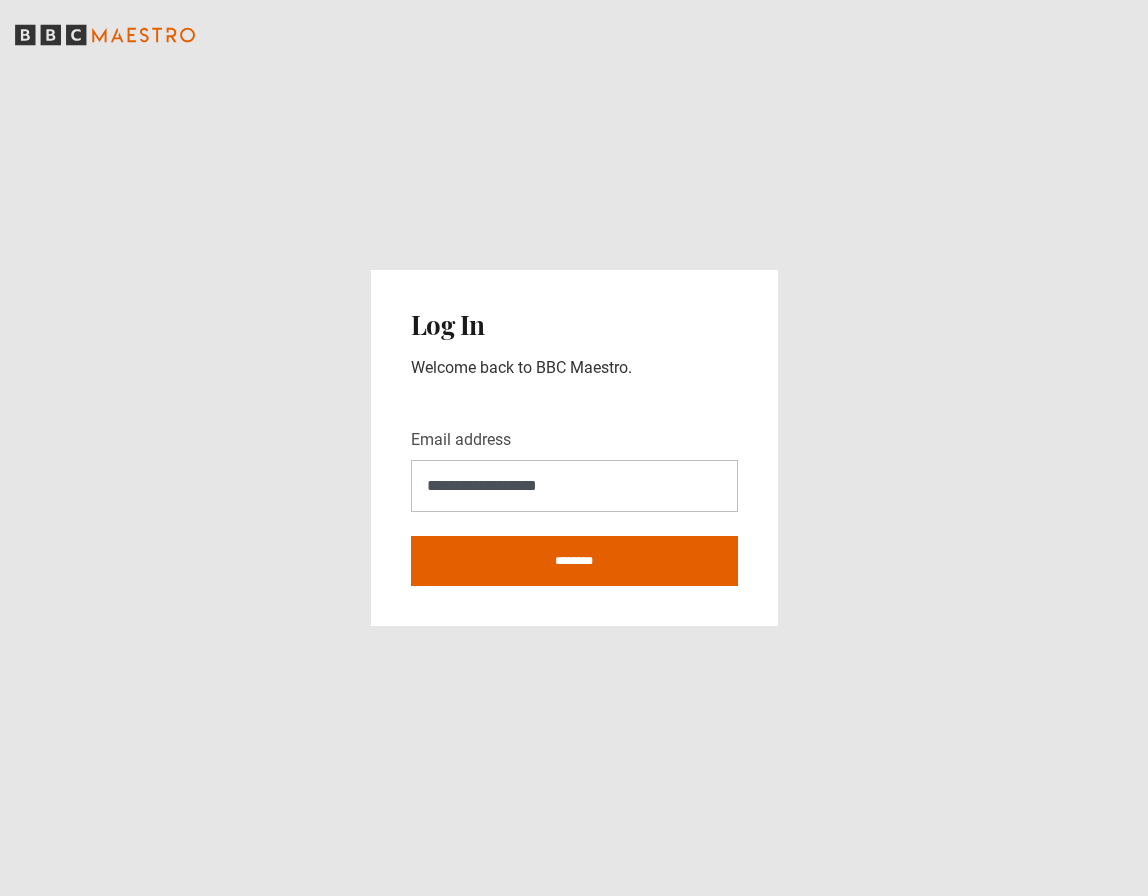 scroll, scrollTop: 0, scrollLeft: 0, axis: both 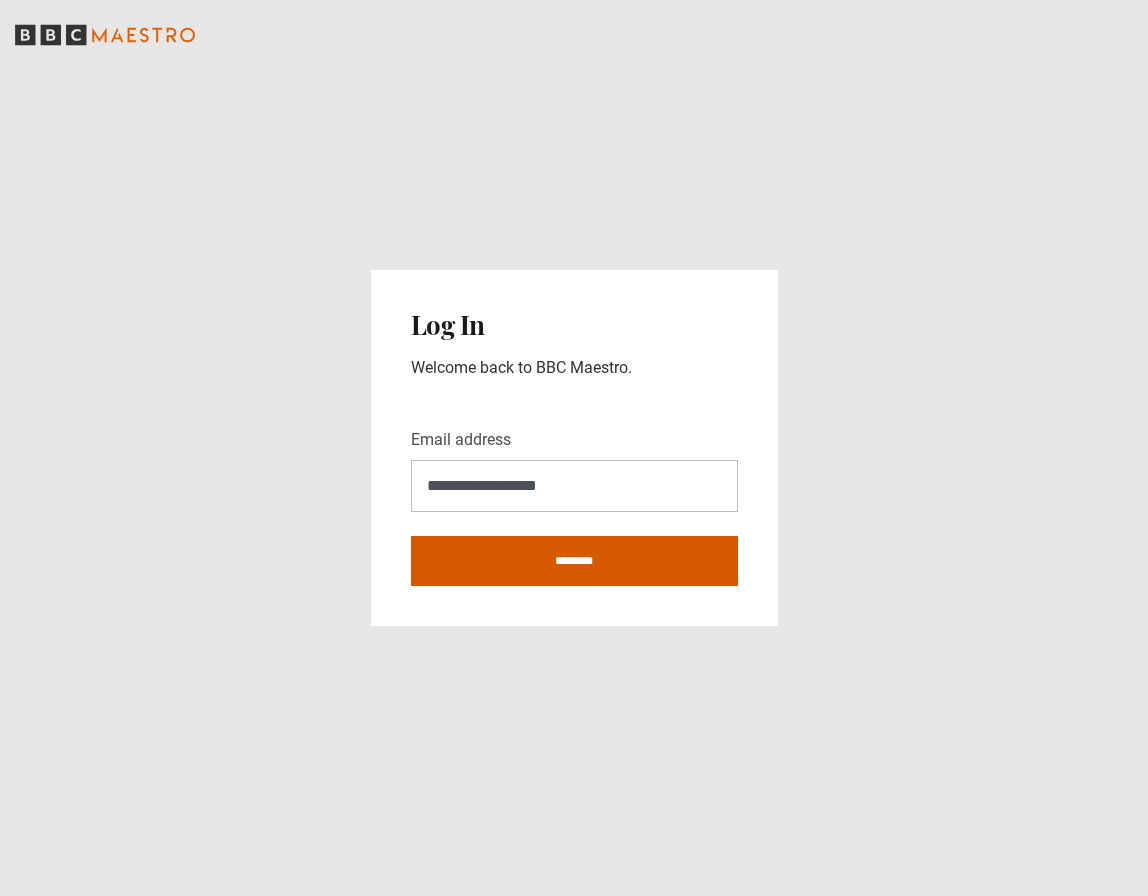 type on "**********" 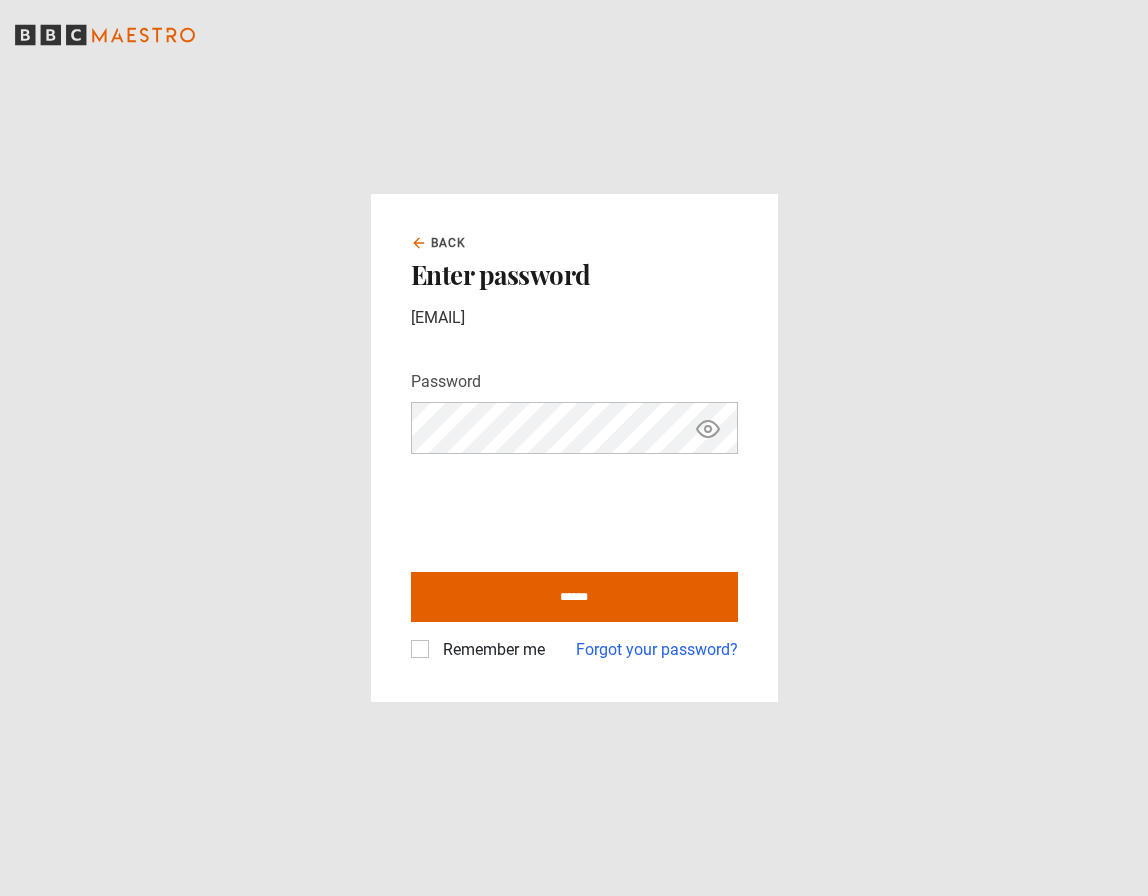 scroll, scrollTop: 0, scrollLeft: 0, axis: both 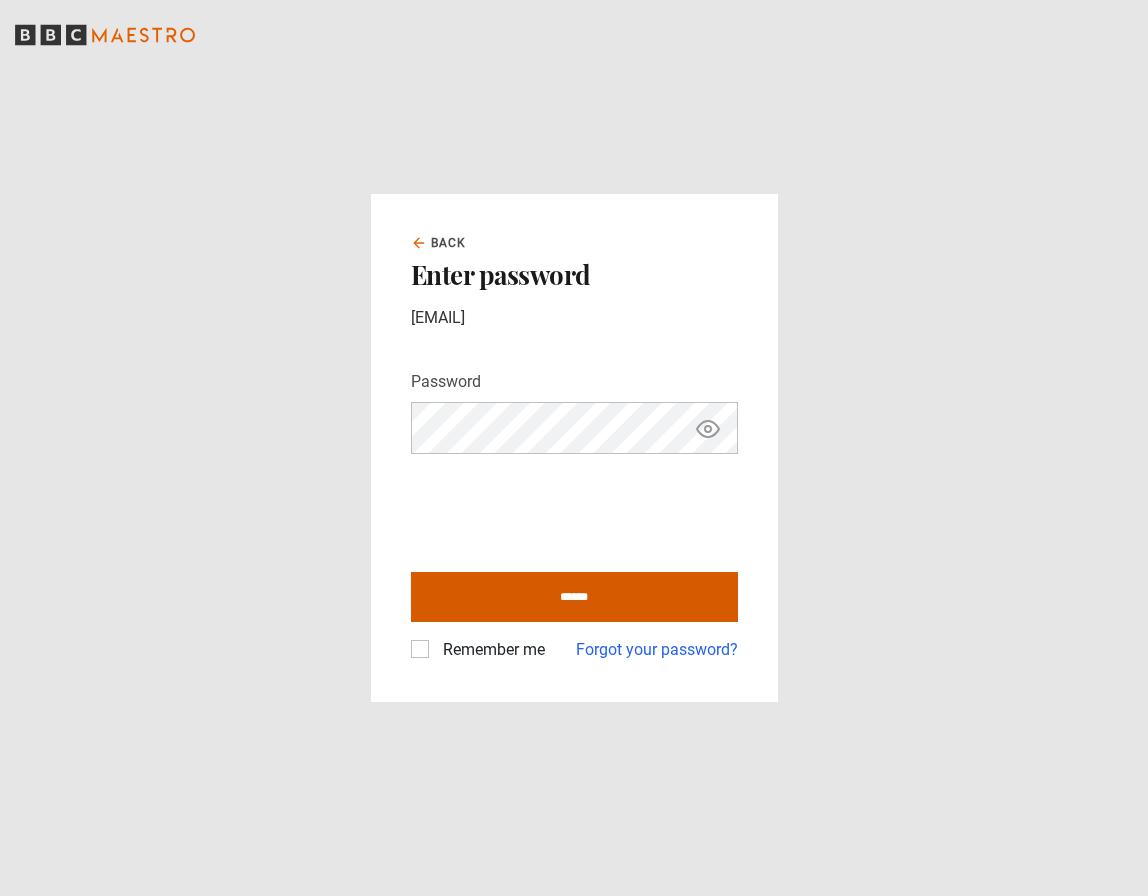 click on "******" at bounding box center [574, 597] 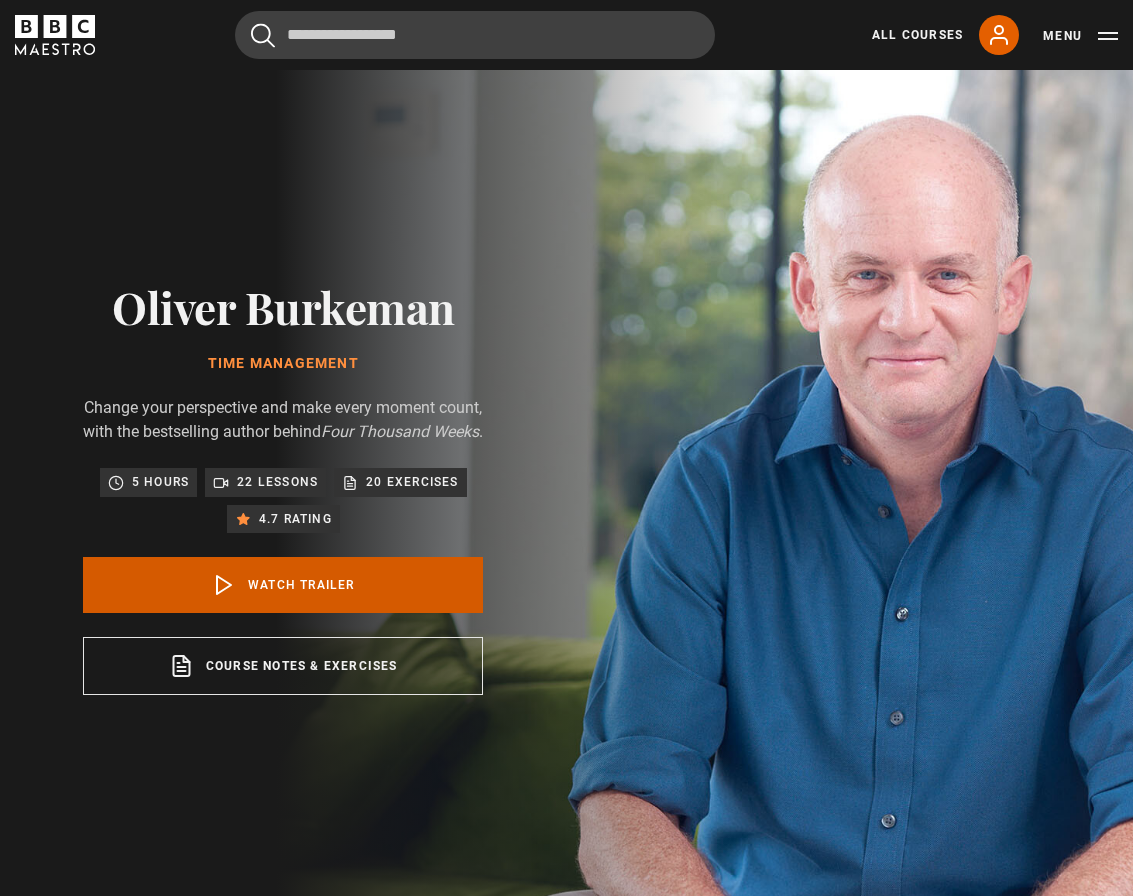 scroll, scrollTop: 0, scrollLeft: 0, axis: both 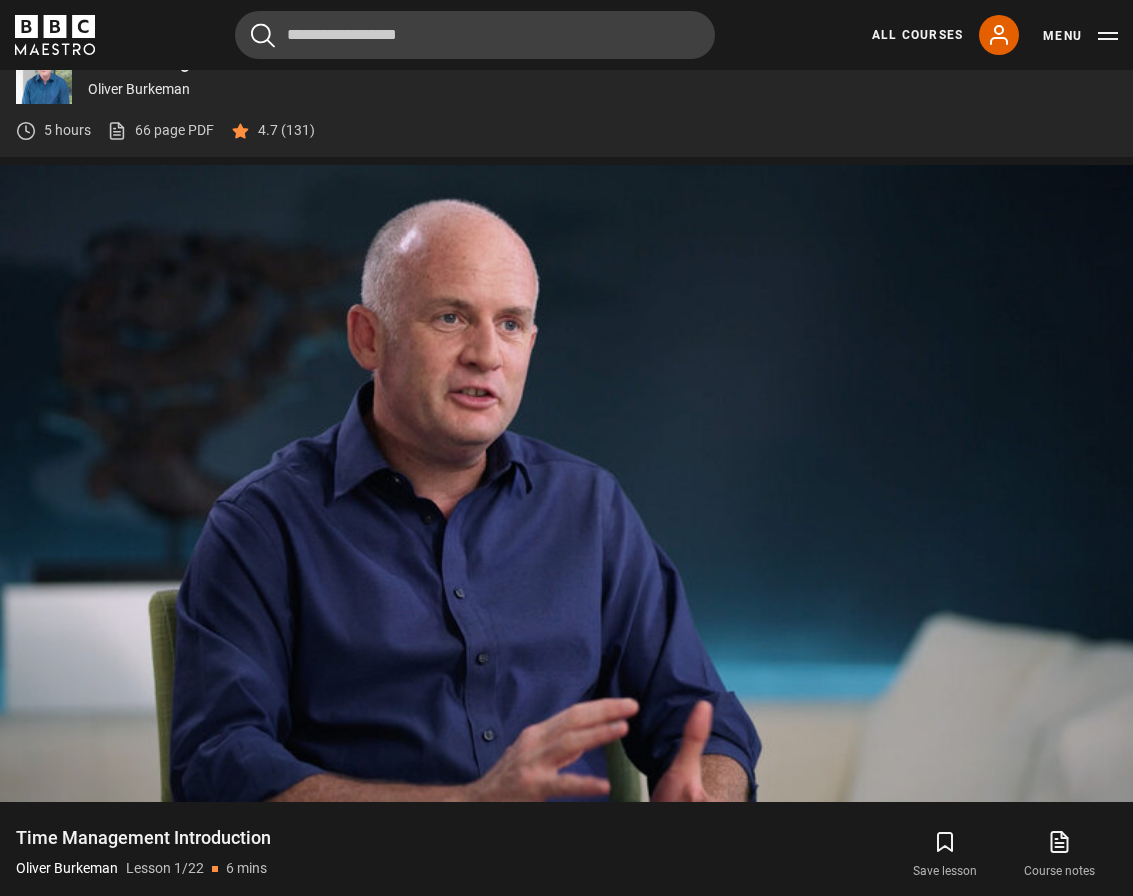 click on "Video Player is loading. Play Lesson Time Management Introduction 10s Skip Back 10 seconds Pause 10s Skip Forward 10 seconds Loaded :  21.99% 0:22 Pause Mute Current Time  0:21 - Duration  5:41
[FIRST] [LAST]
Lesson 1
Time Management Introduction
1x Playback Rate 2x 1.5x 1x , selected 0.5x auto Quality 360p 720p 1080p 2160p Auto , selected Captions captions off , selected English  Captions This is a modal window.
Lesson Completed
Up next
Facing up to finitude
Cancel
Do you want to save this lesson?
Save lesson" at bounding box center (566, 483) 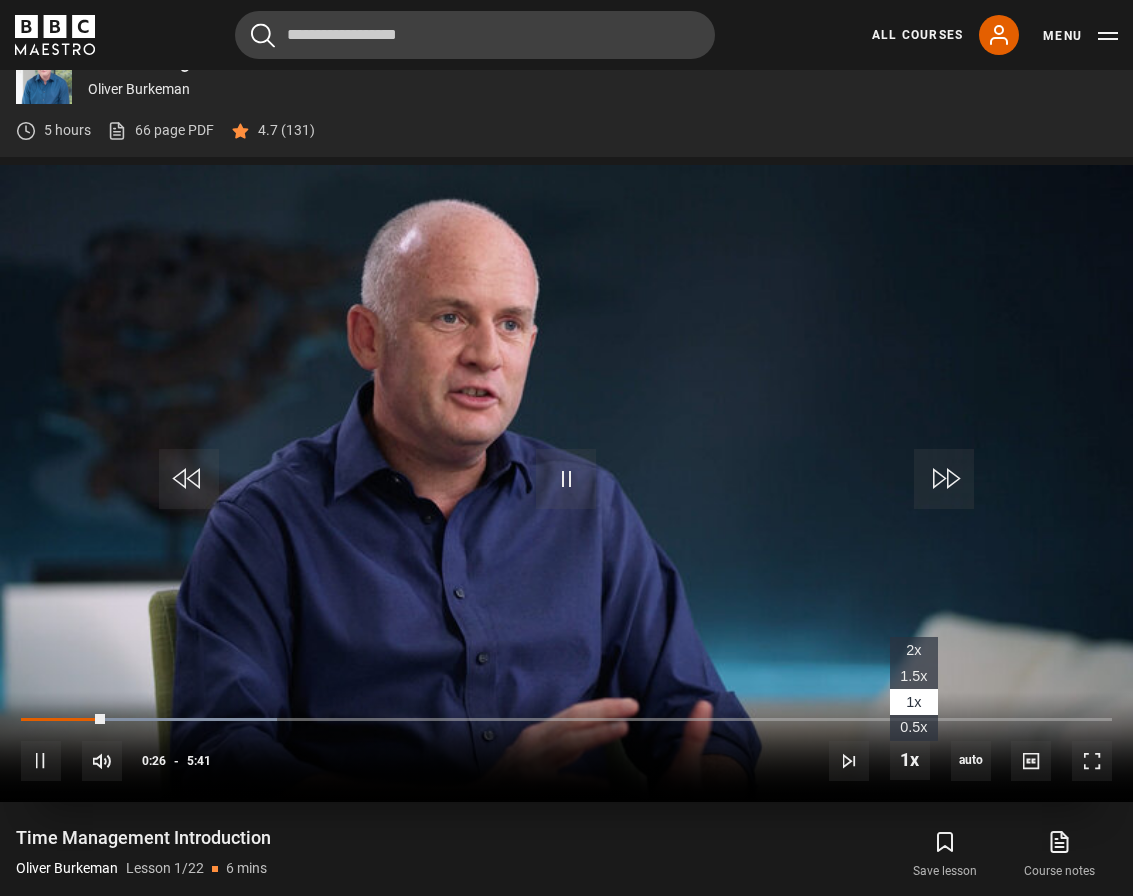 click on "1.5x" at bounding box center [913, 676] 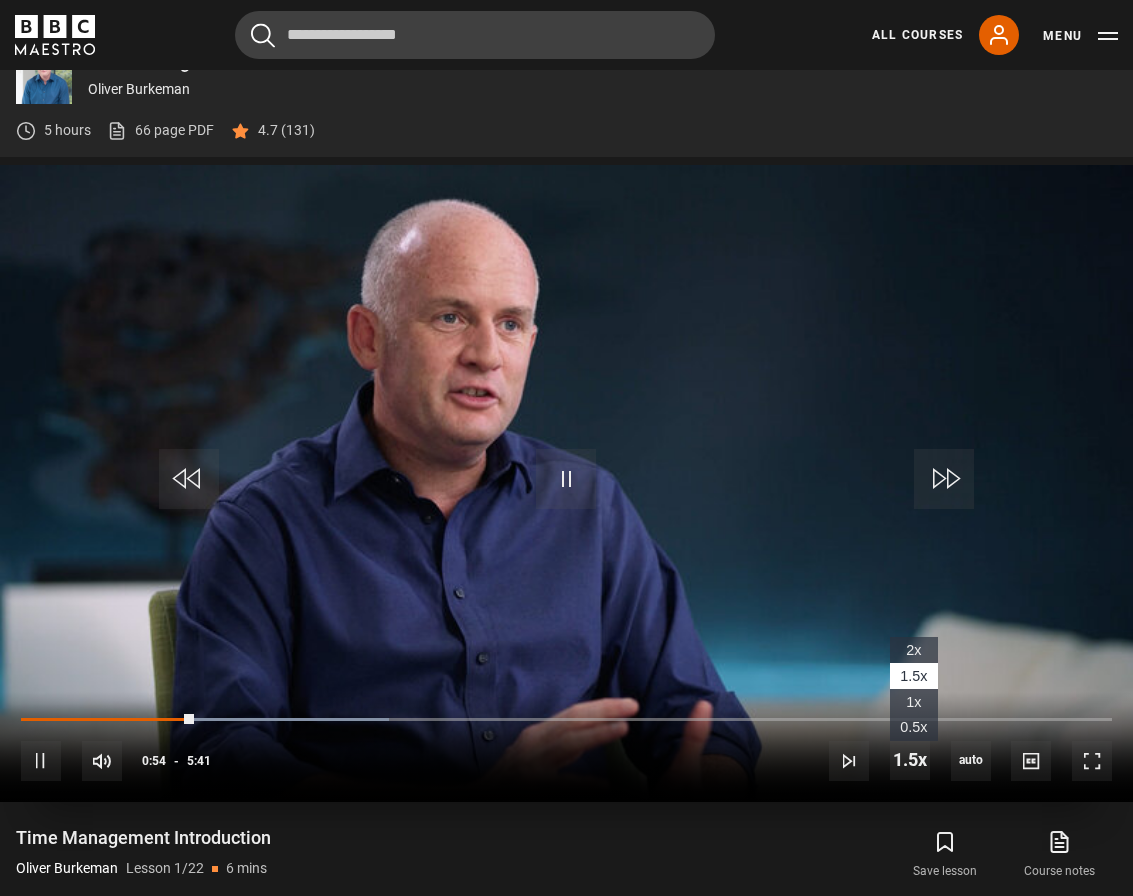 click on "1x" at bounding box center [914, 702] 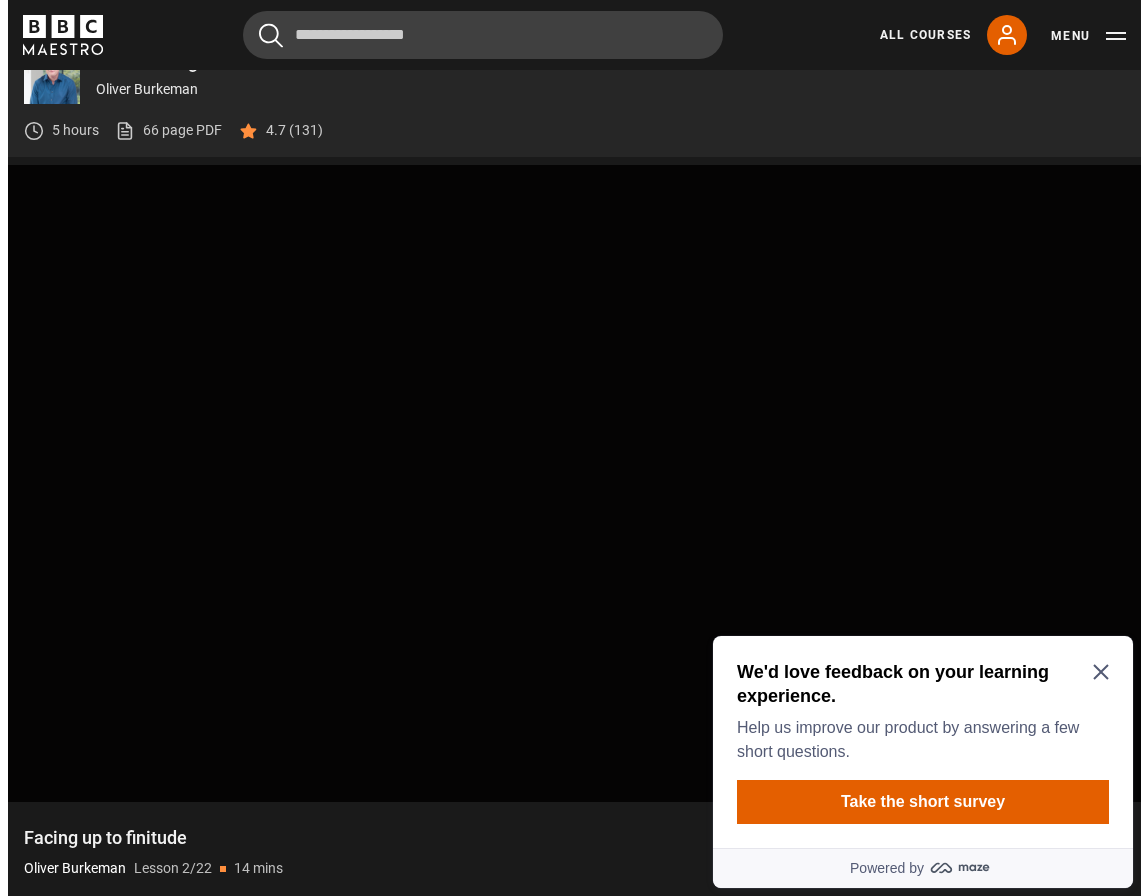 scroll, scrollTop: 0, scrollLeft: 0, axis: both 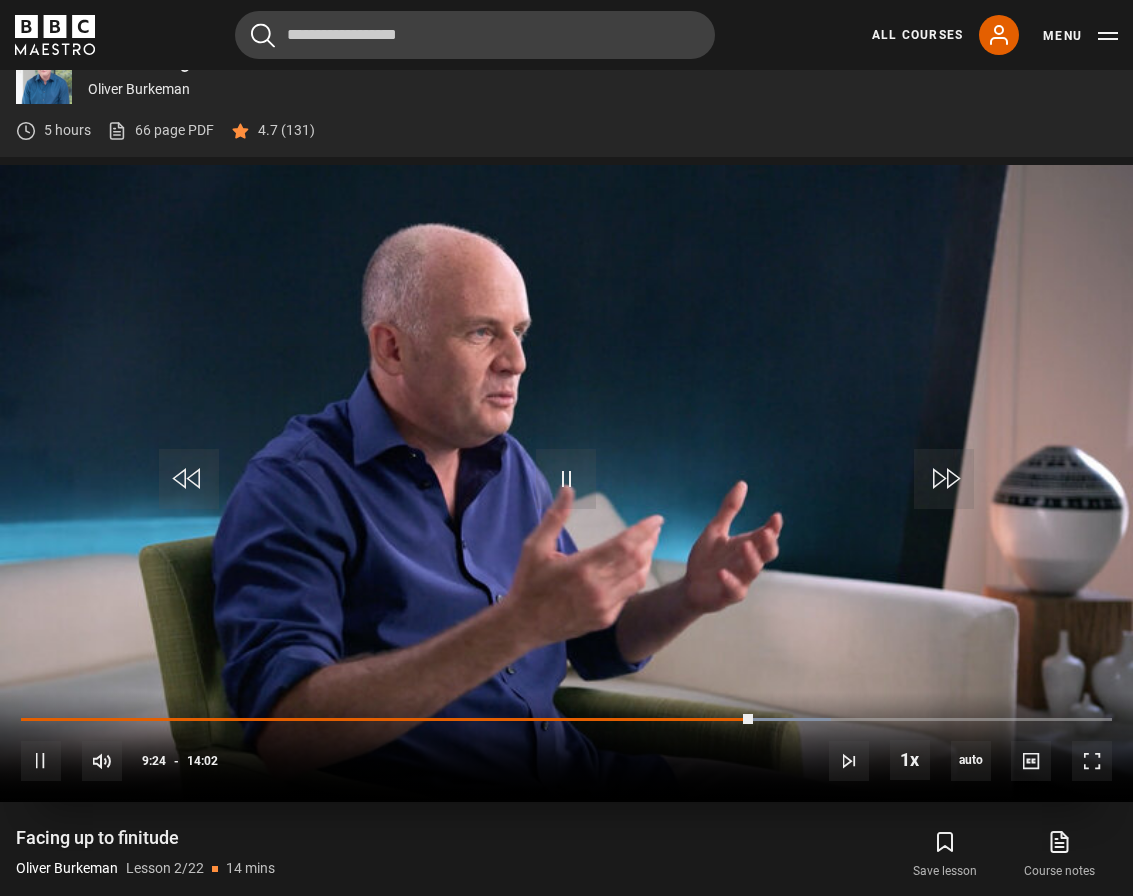 click at bounding box center (566, 483) 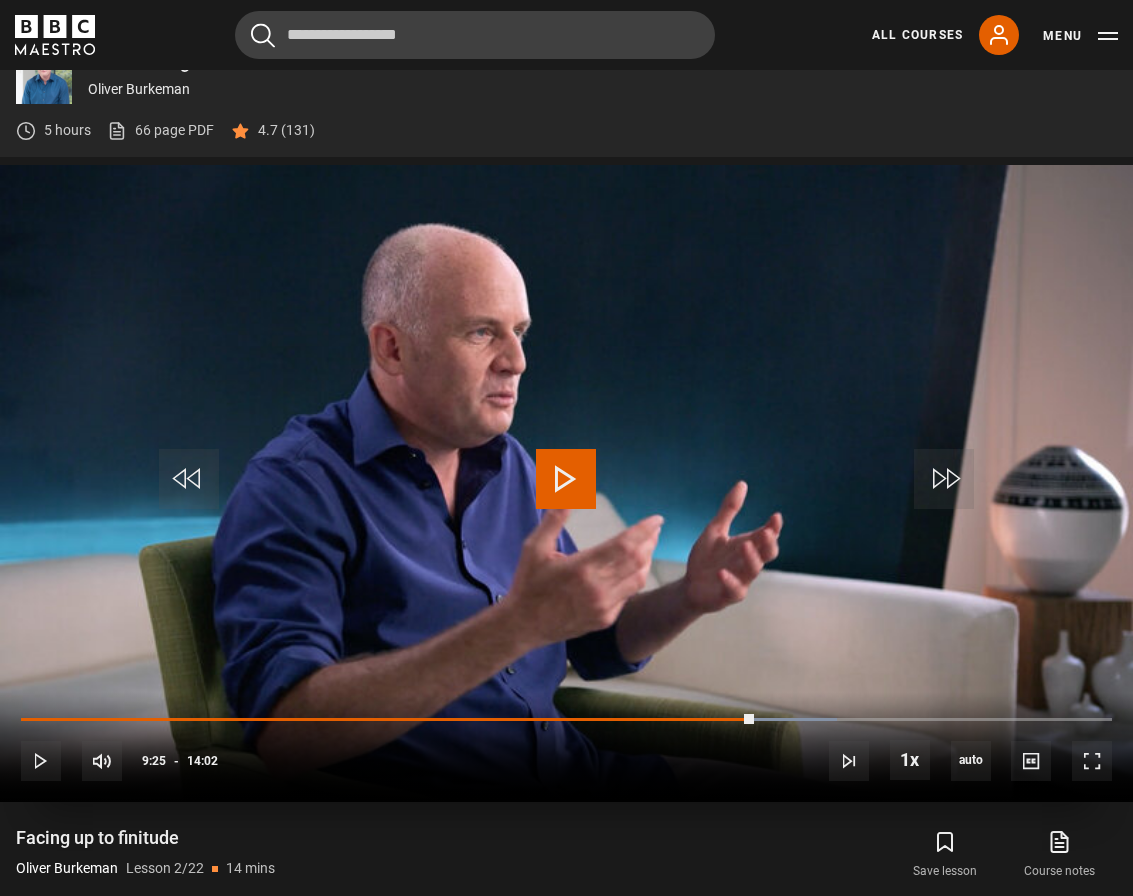 click at bounding box center [566, 479] 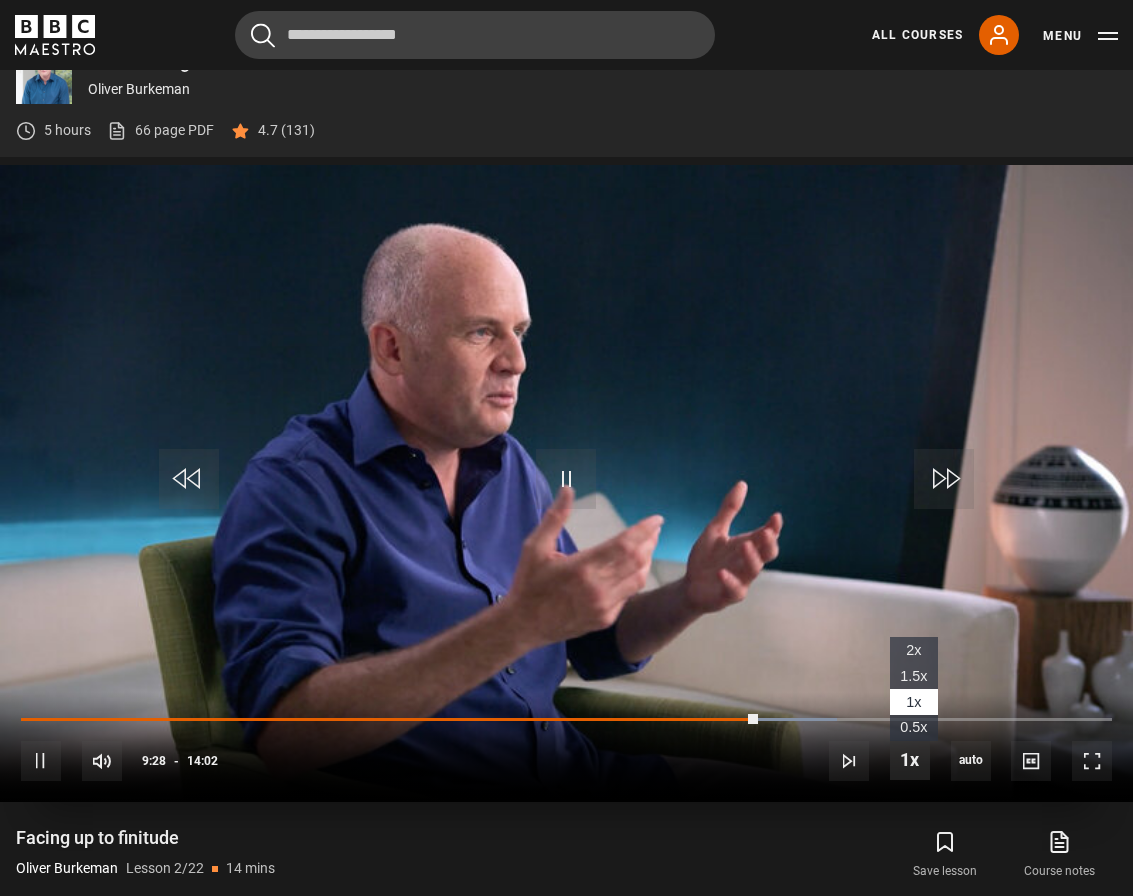 click at bounding box center (910, 760) 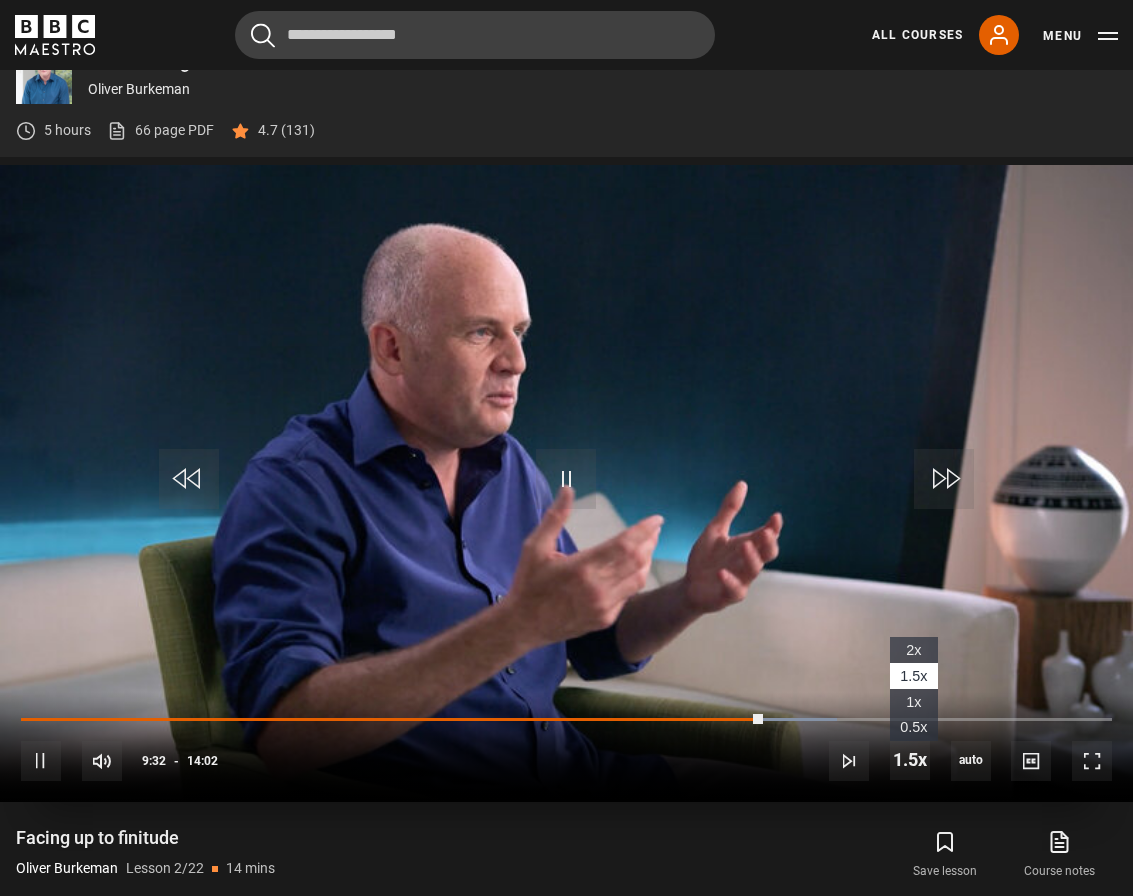 click on "1.5x" at bounding box center [913, 676] 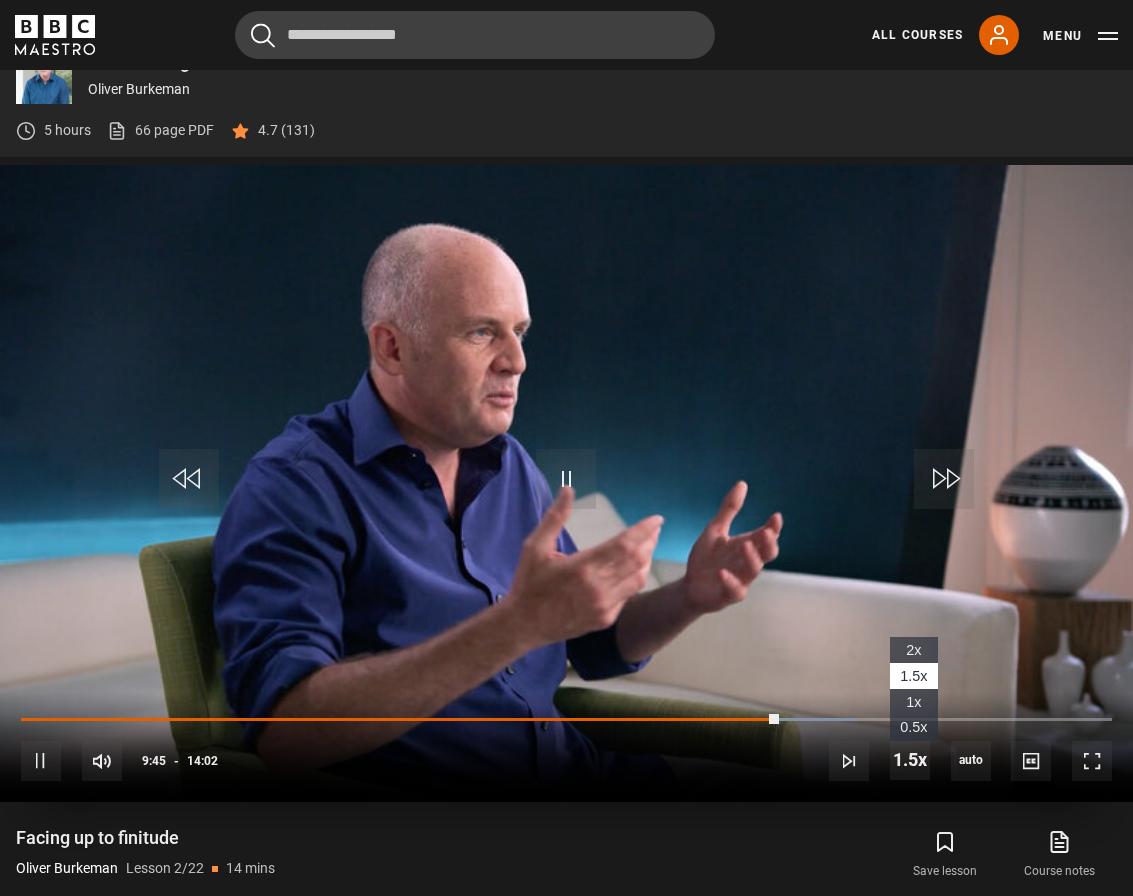 click on "2x" at bounding box center (913, 650) 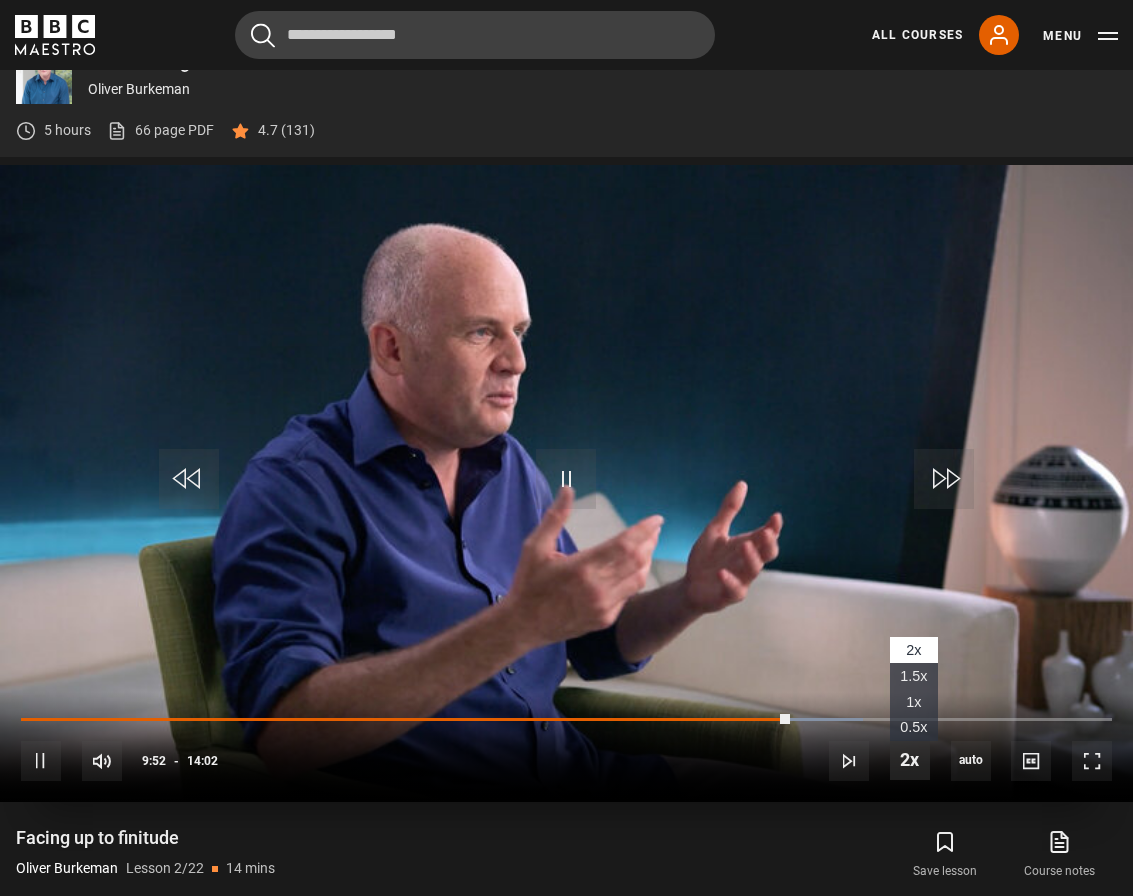 click at bounding box center [910, 760] 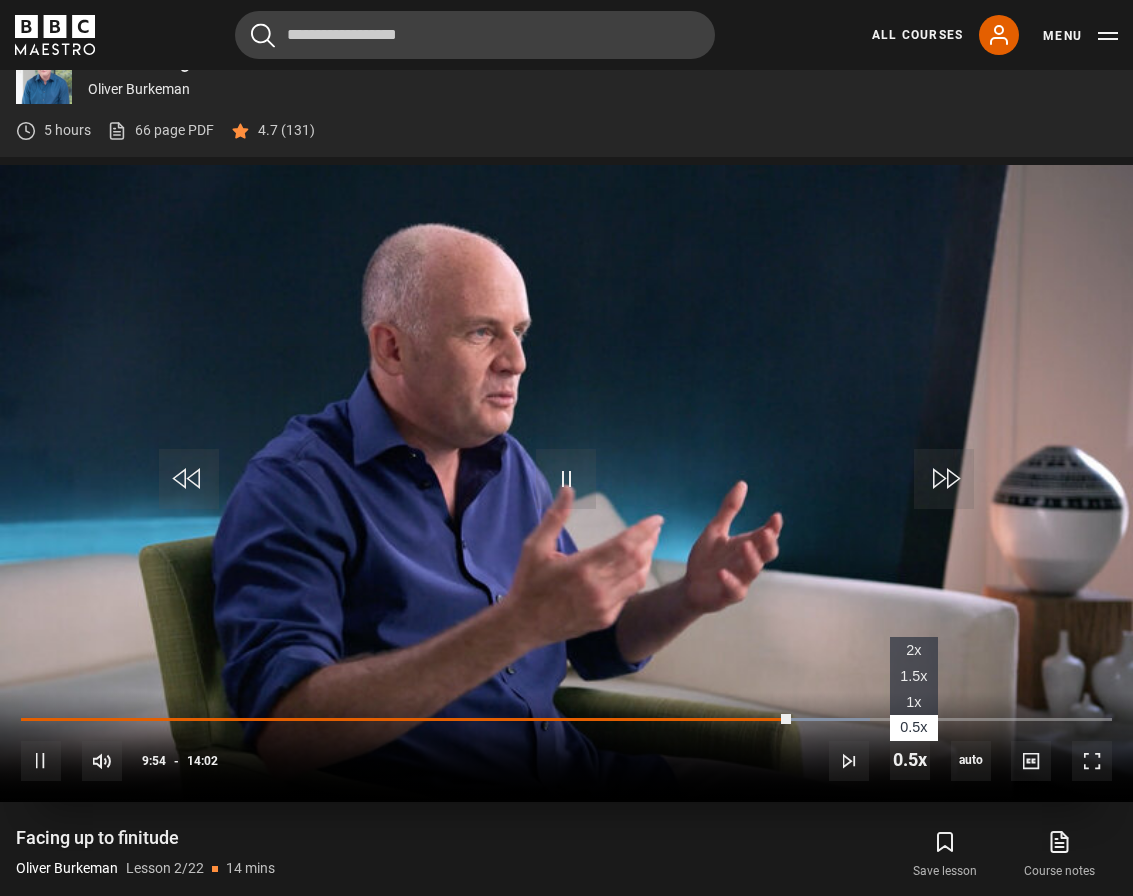click on "1.5x" at bounding box center [913, 676] 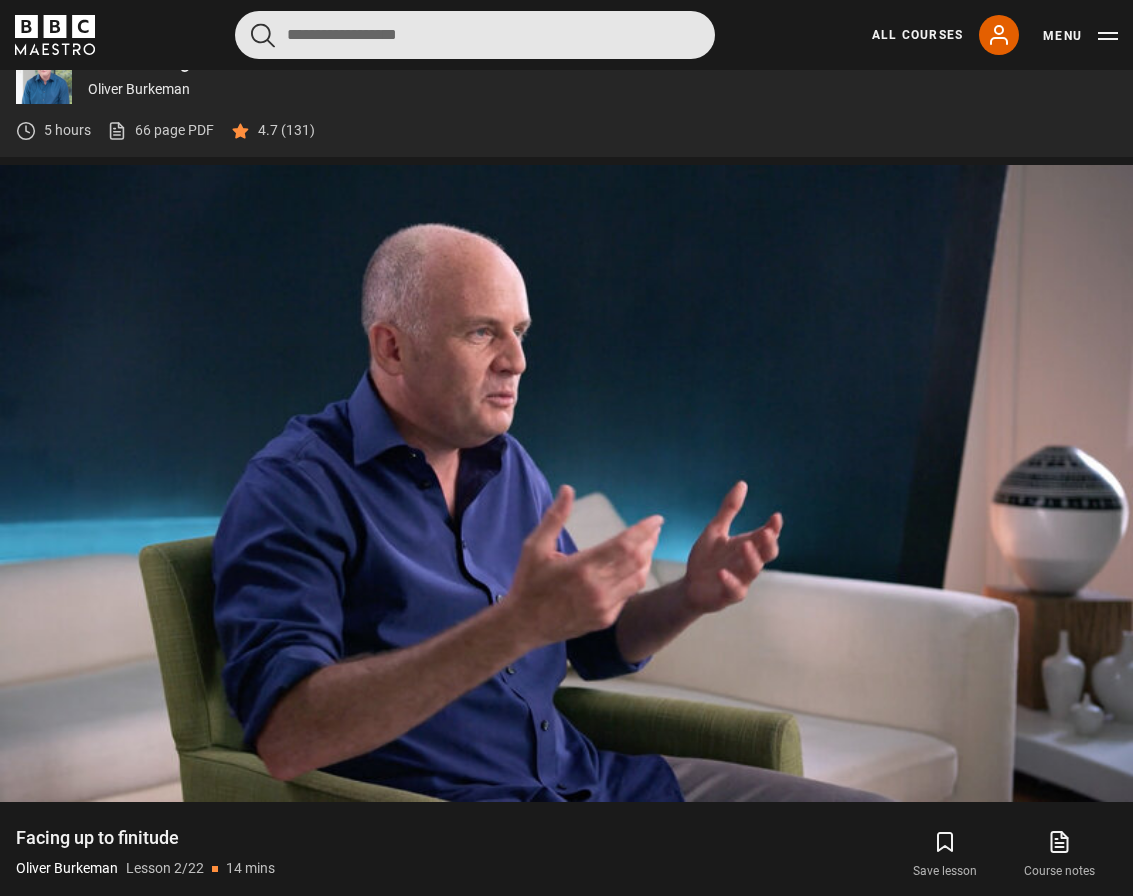 click at bounding box center (475, 35) 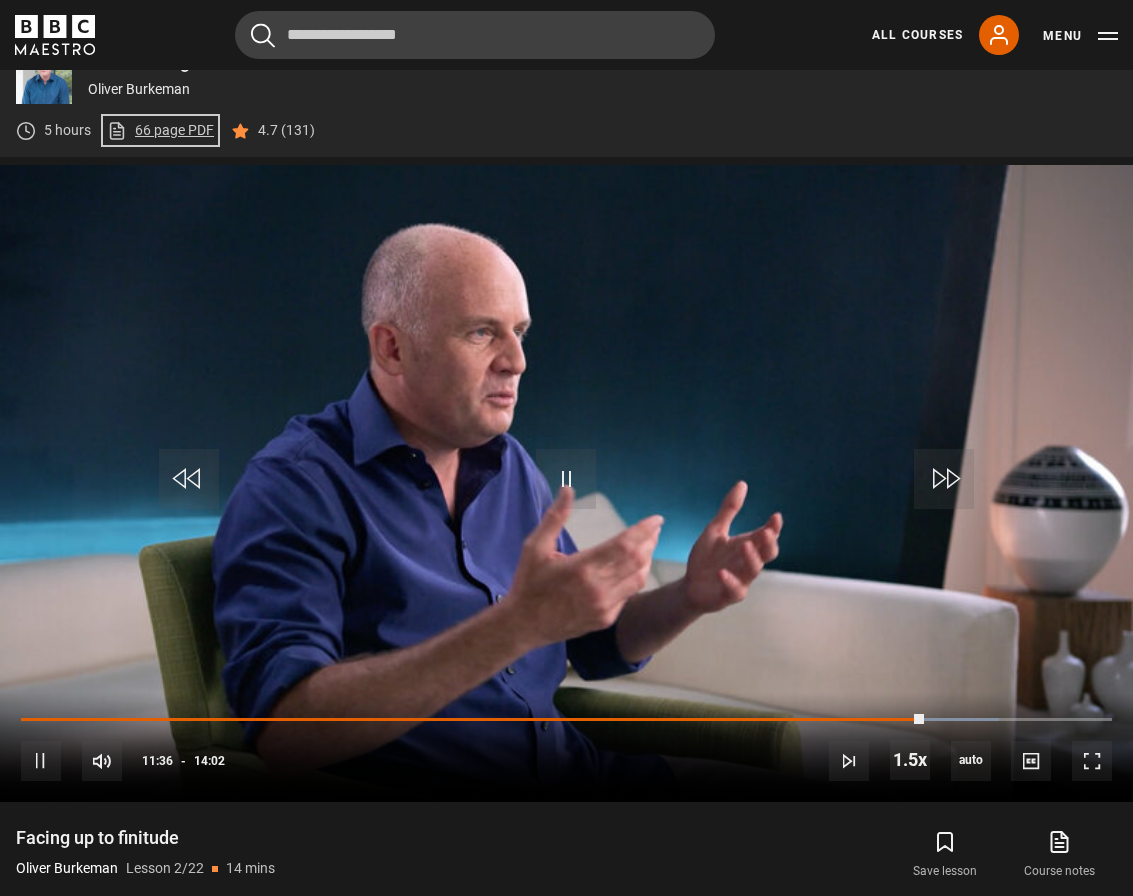 click on "66 page PDF
(opens in new tab)" at bounding box center (160, 130) 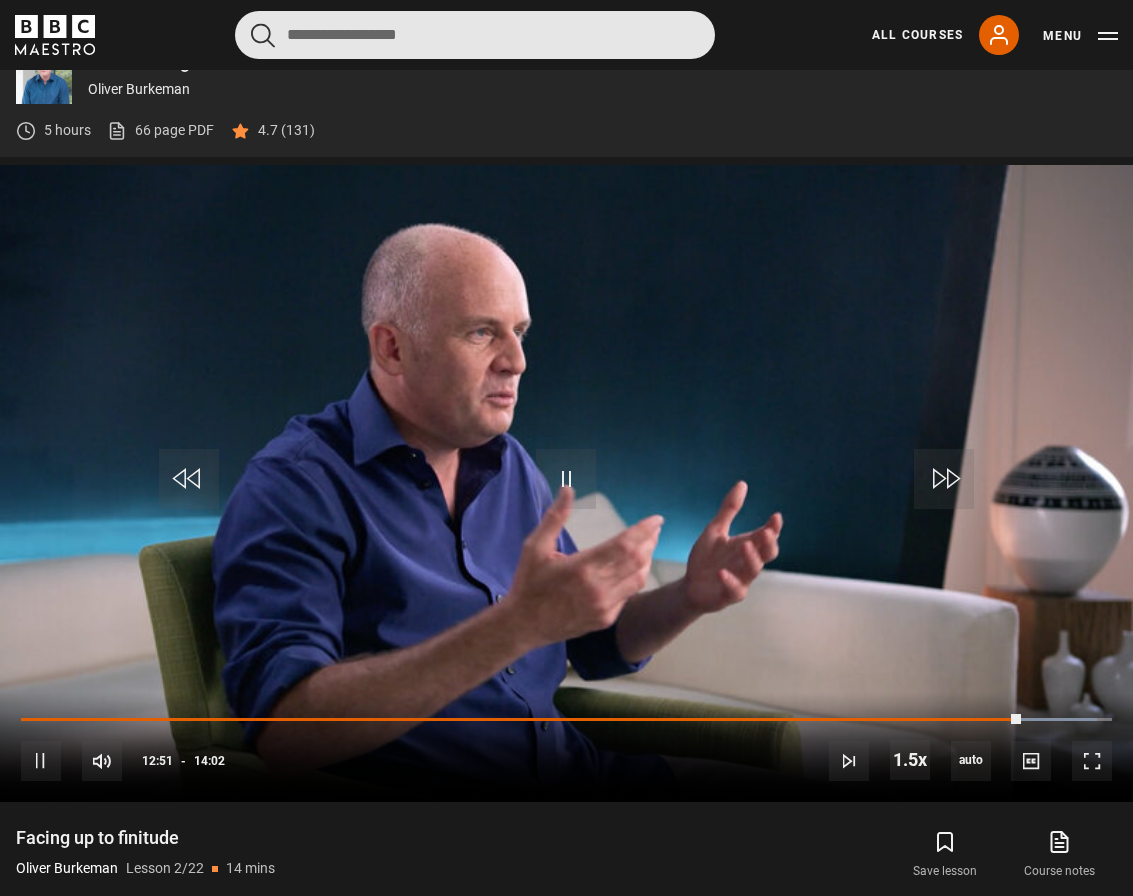 click at bounding box center (475, 35) 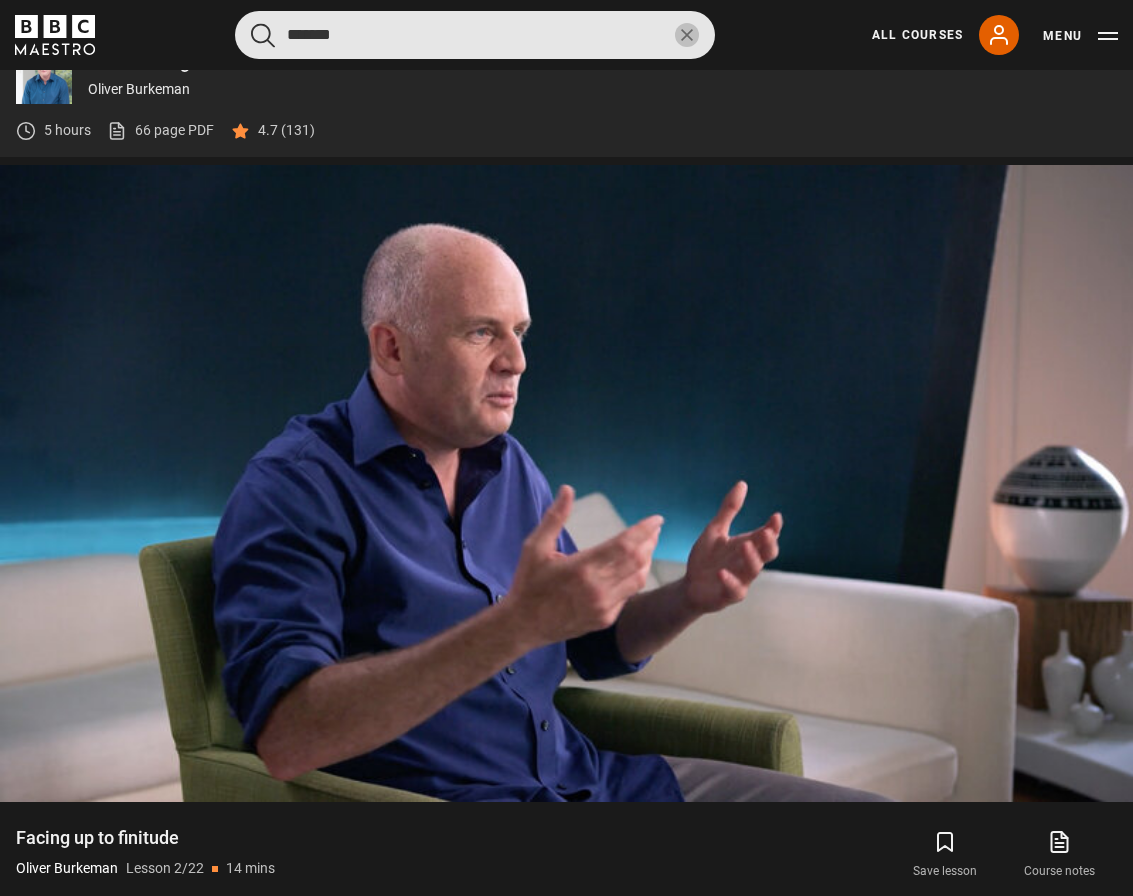 click at bounding box center (263, 35) 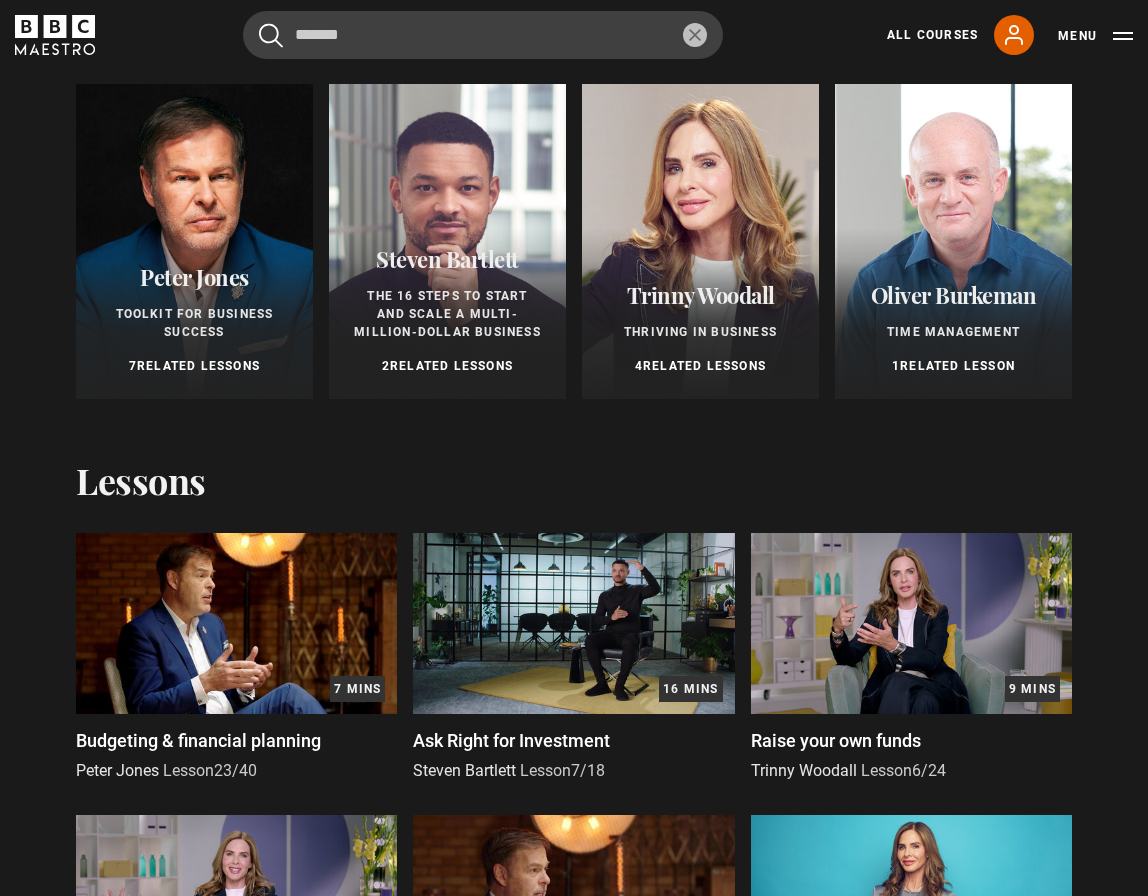 scroll, scrollTop: 0, scrollLeft: 0, axis: both 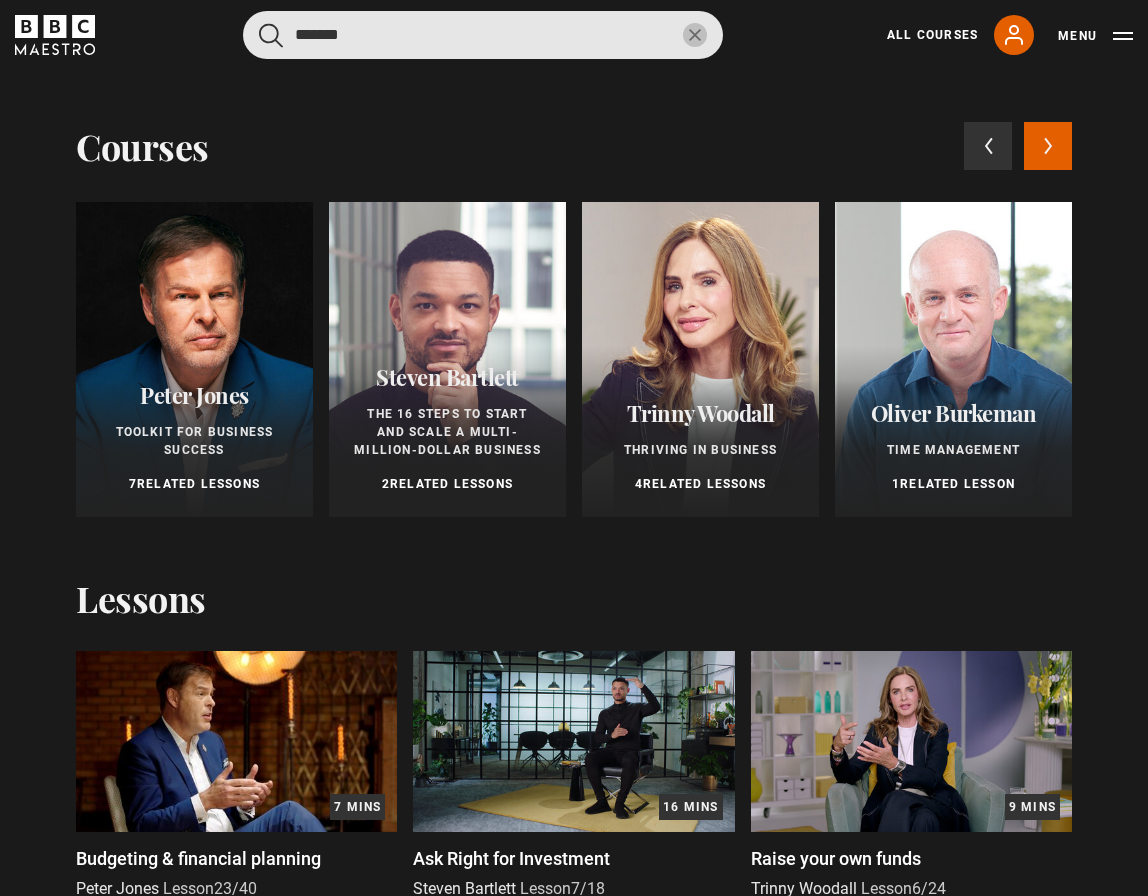 click on "*******" at bounding box center (483, 35) 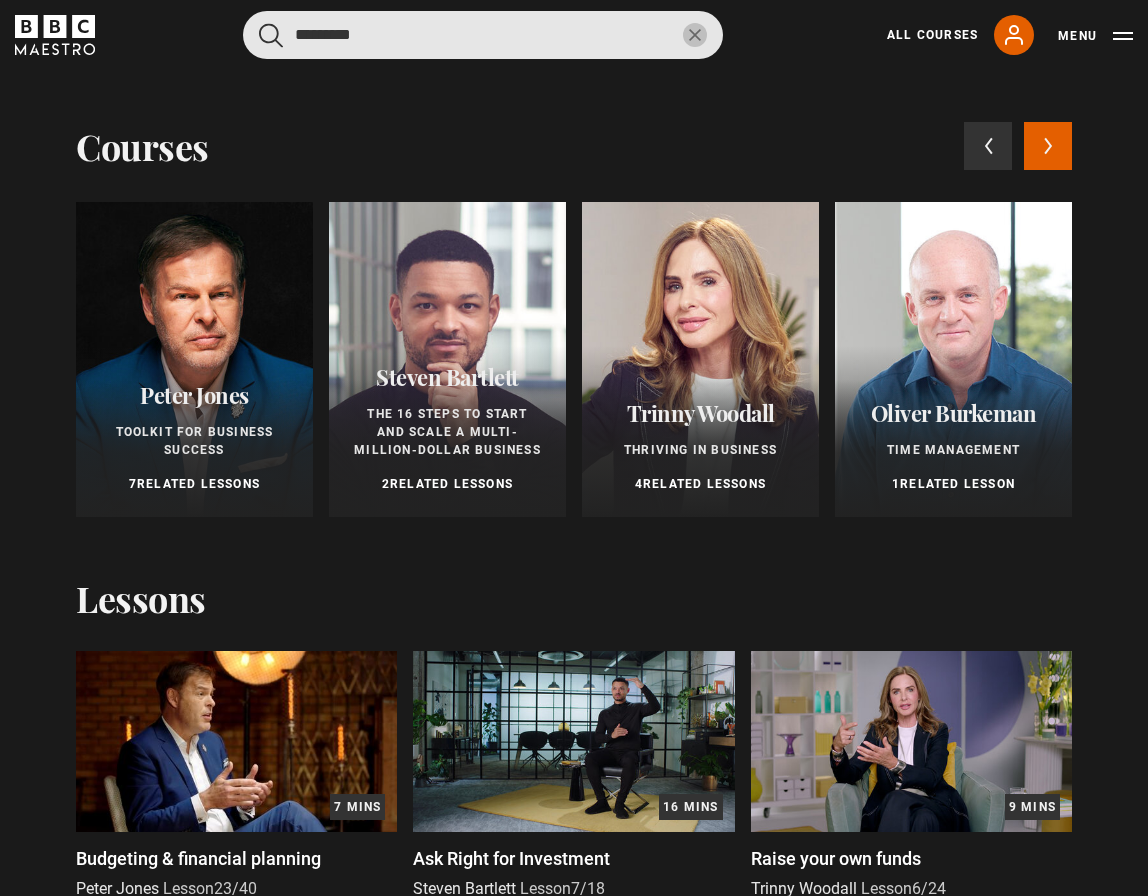 type on "*********" 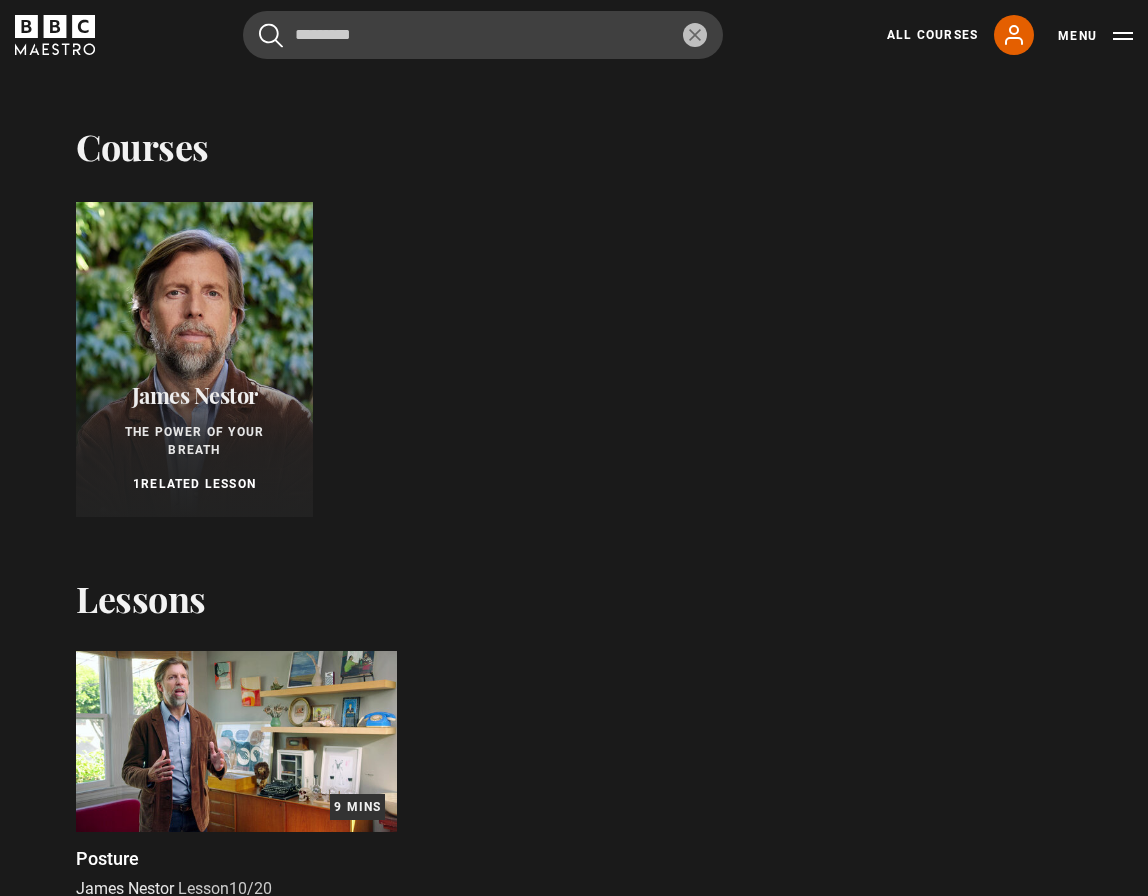 scroll, scrollTop: 177, scrollLeft: 0, axis: vertical 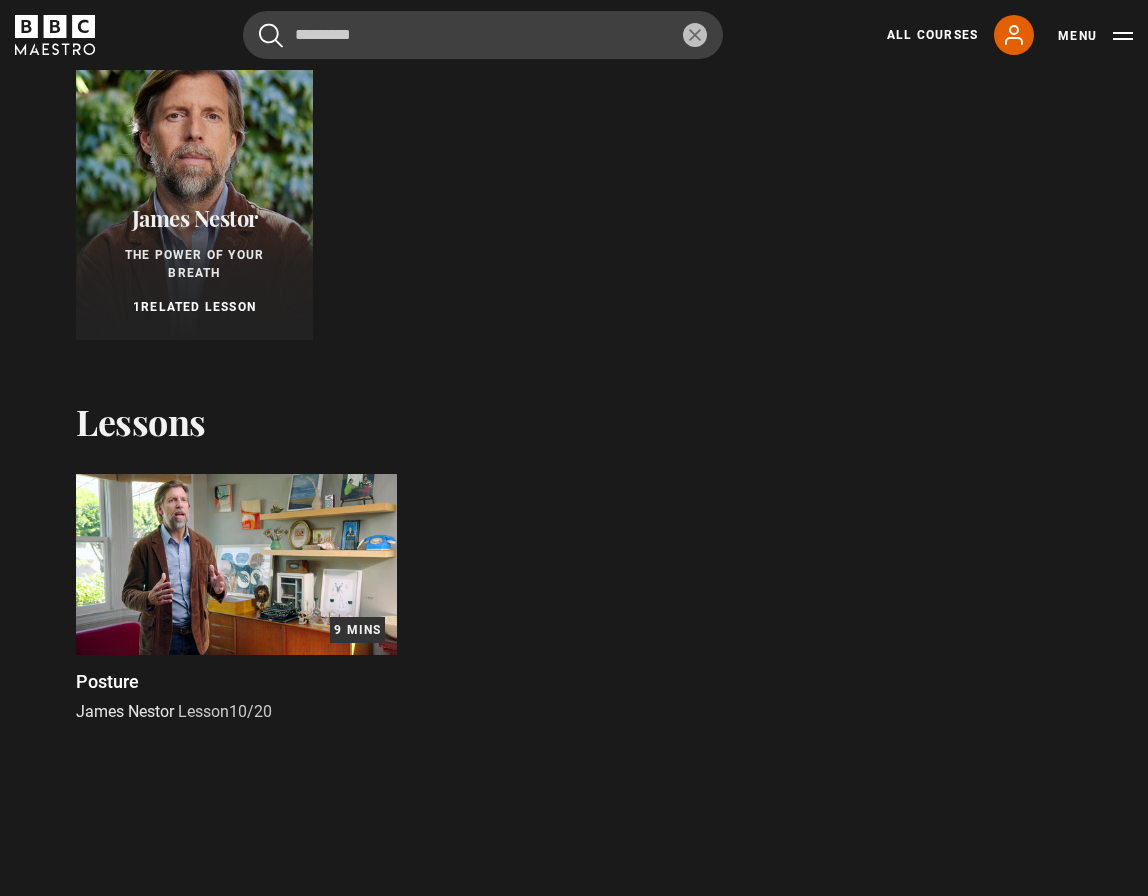 click on "[FIRST] [LAST] The Power of Your Breath 1  Related Lesson" at bounding box center [194, 261] 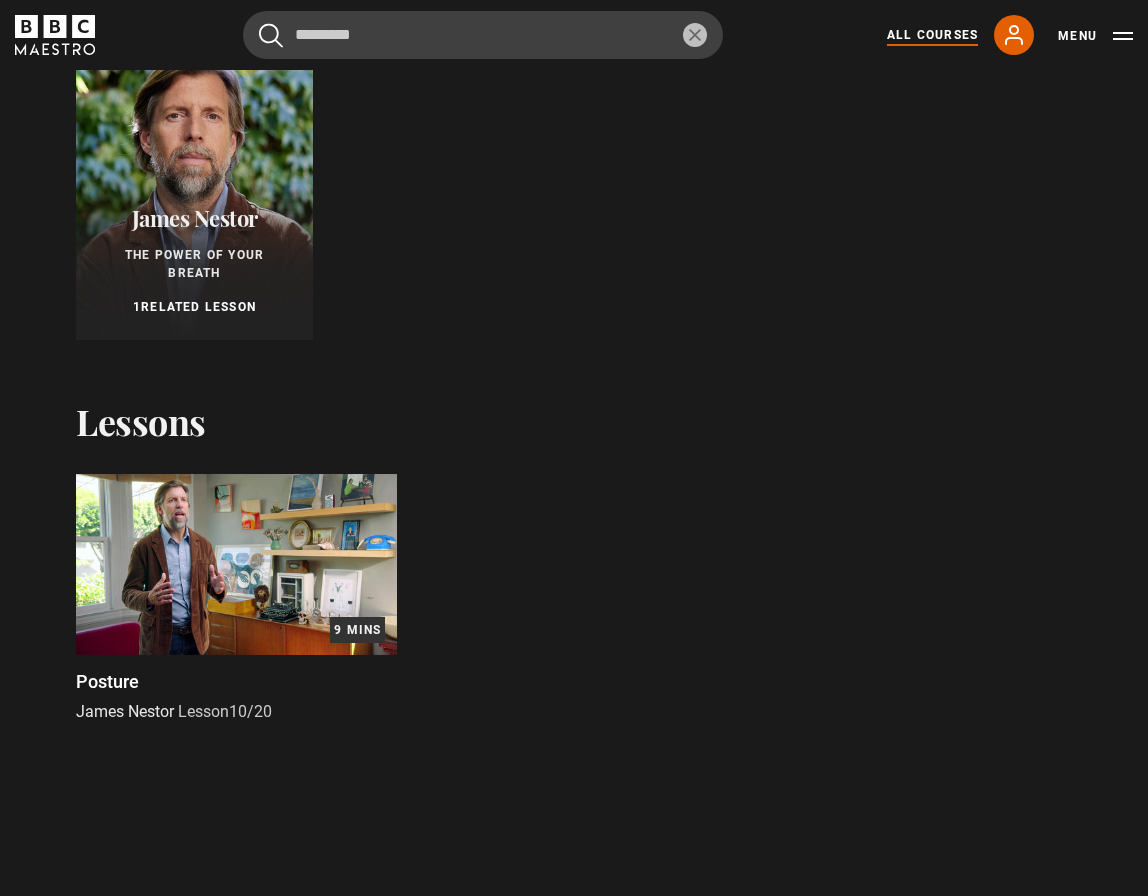 click on "All Courses" at bounding box center (932, 35) 